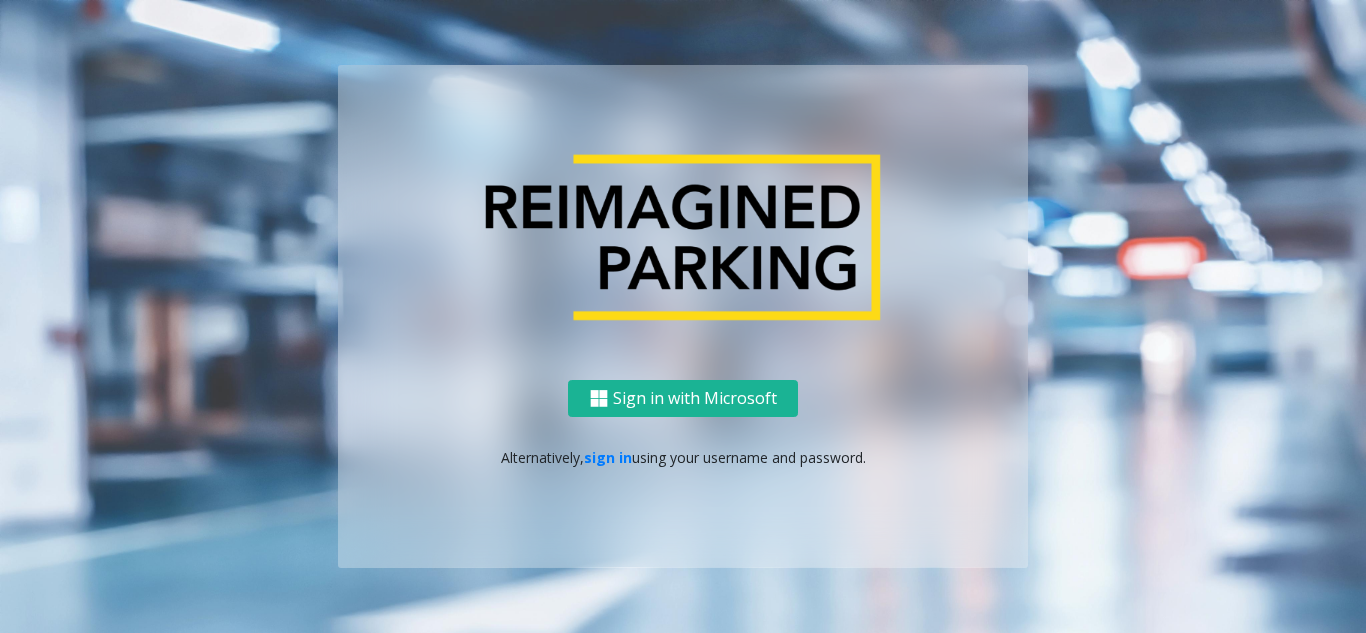 scroll, scrollTop: 0, scrollLeft: 0, axis: both 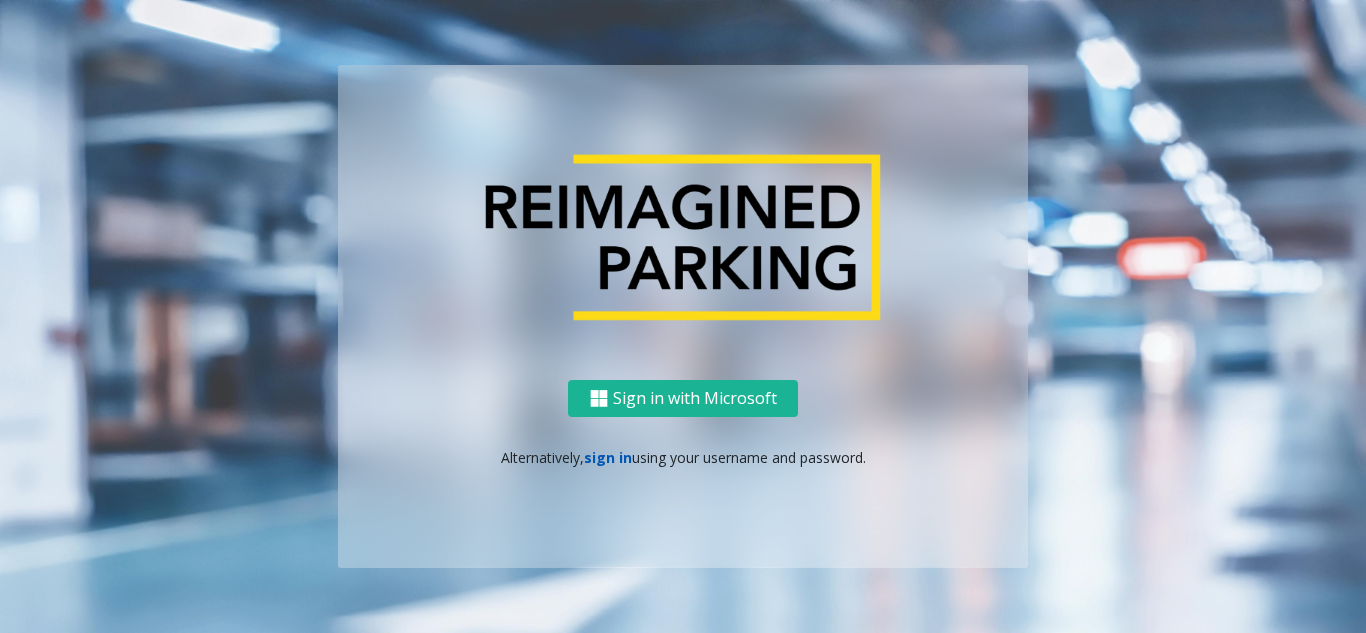 click on "sign in" 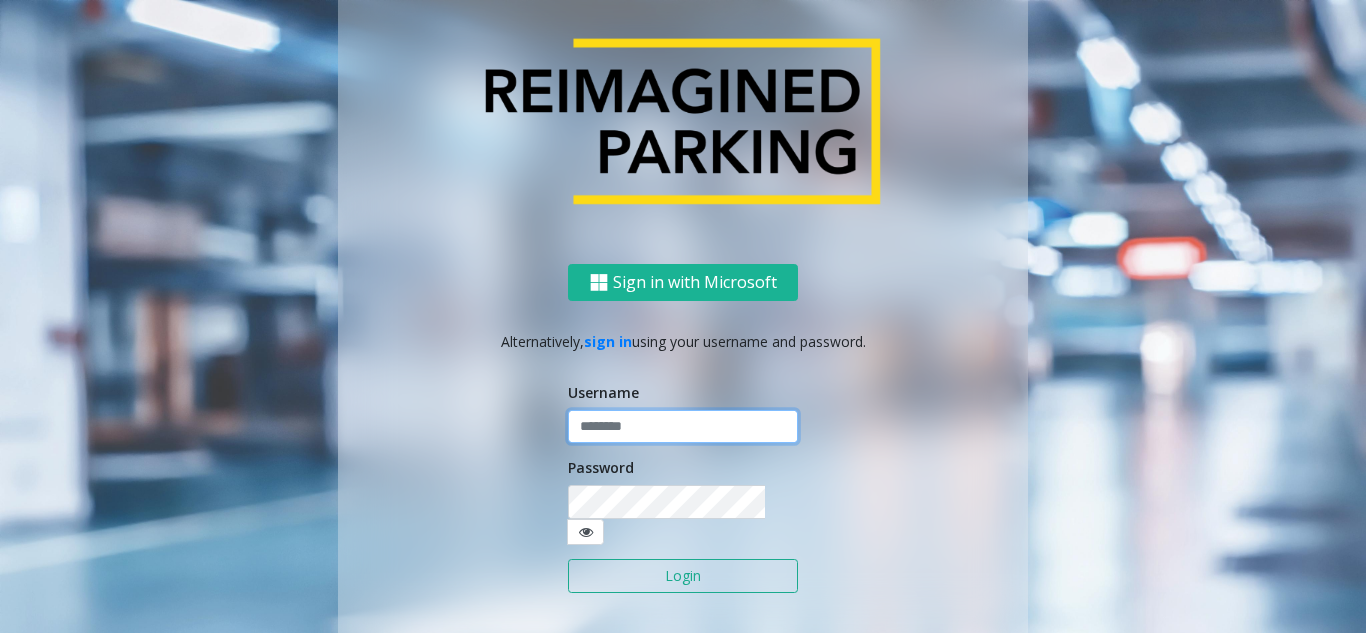 click 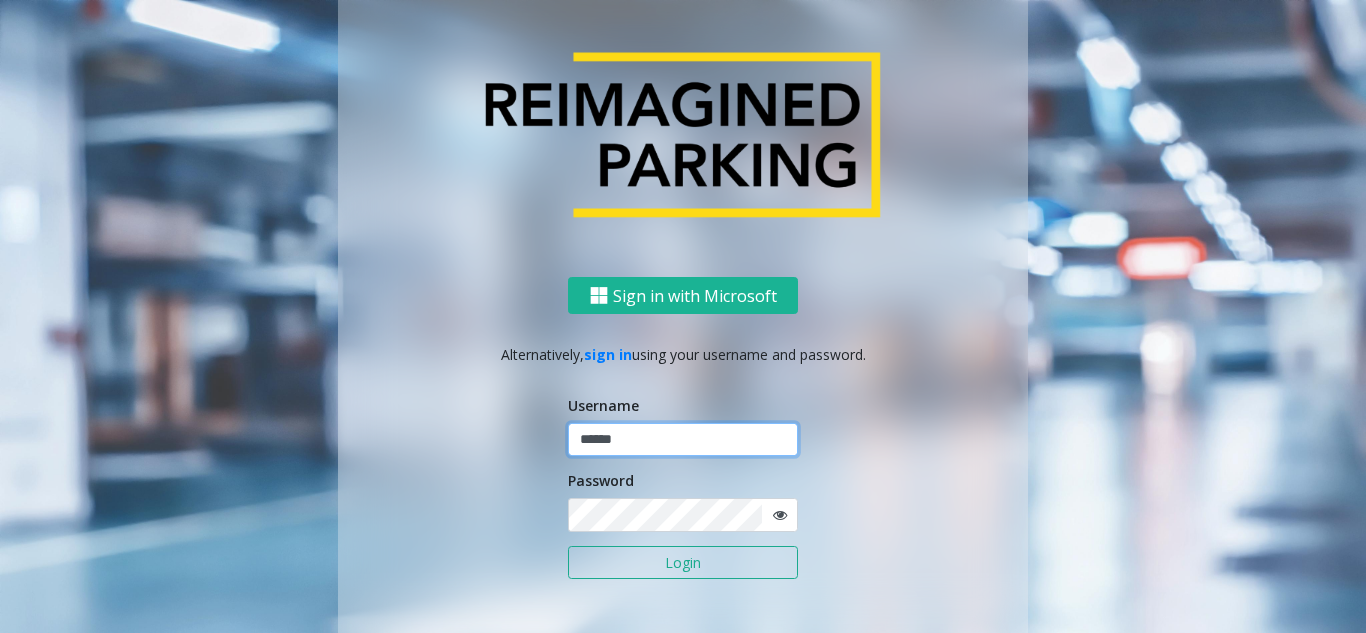type on "******" 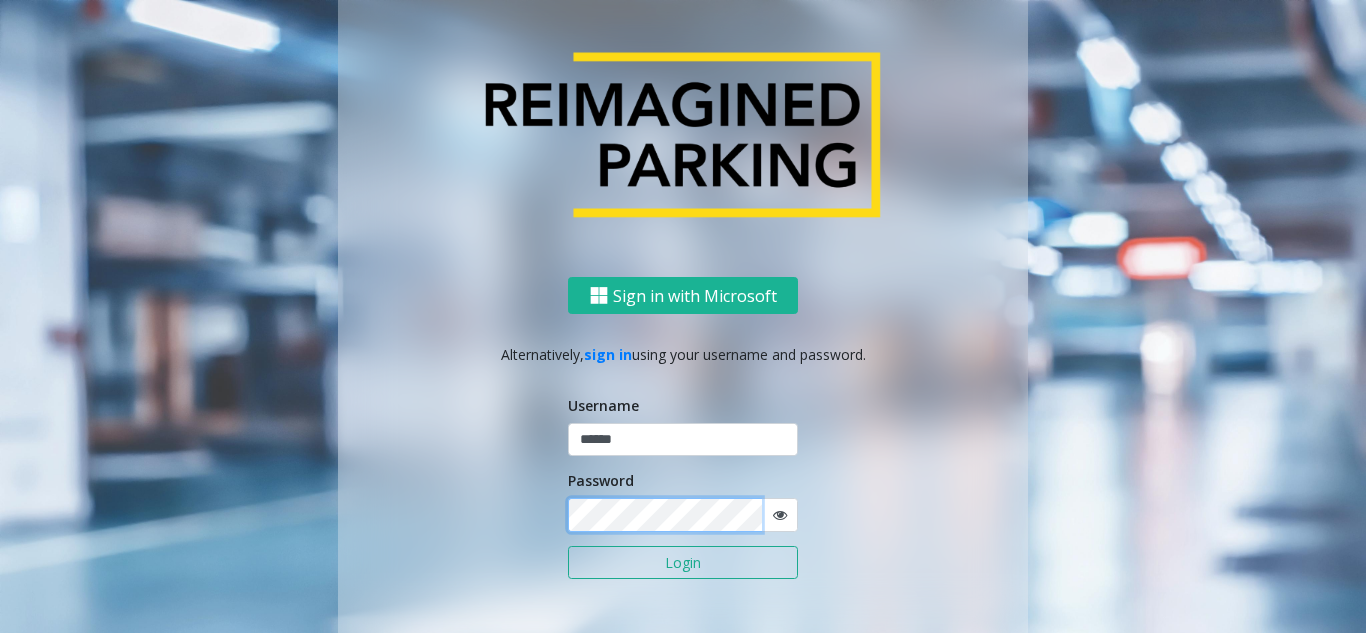 click on "Login" 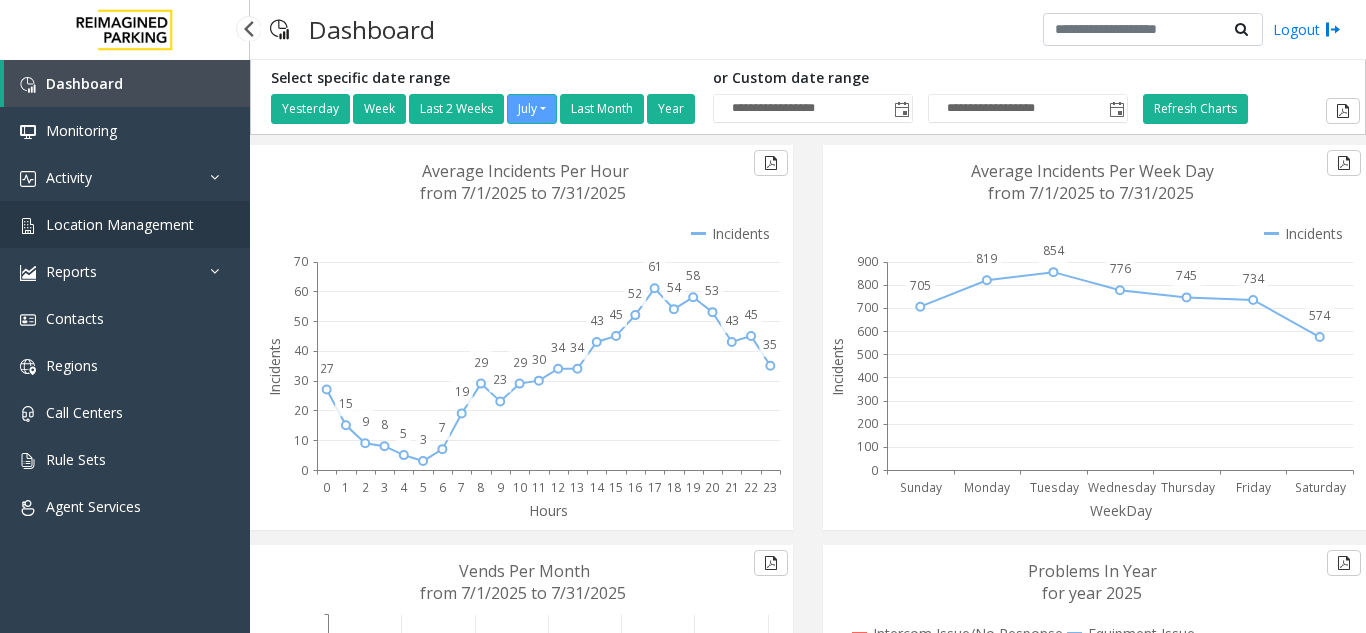 click on "Location Management" at bounding box center (120, 224) 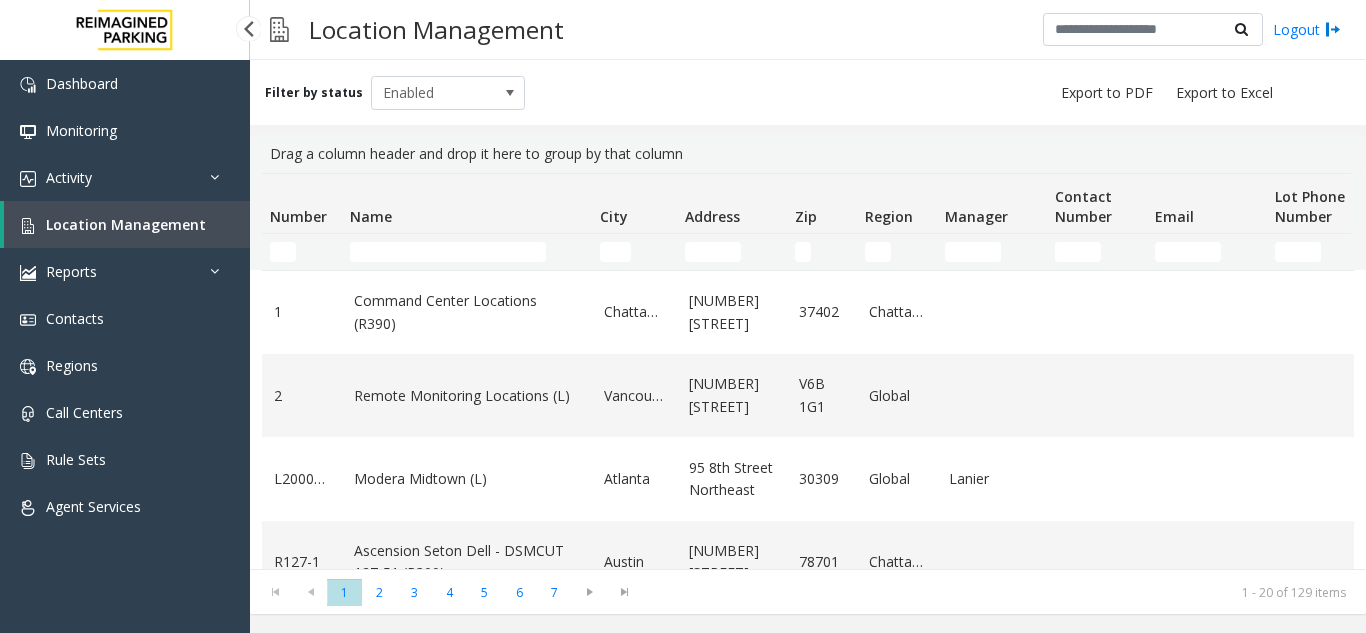 click on "Filter by status Enabled" 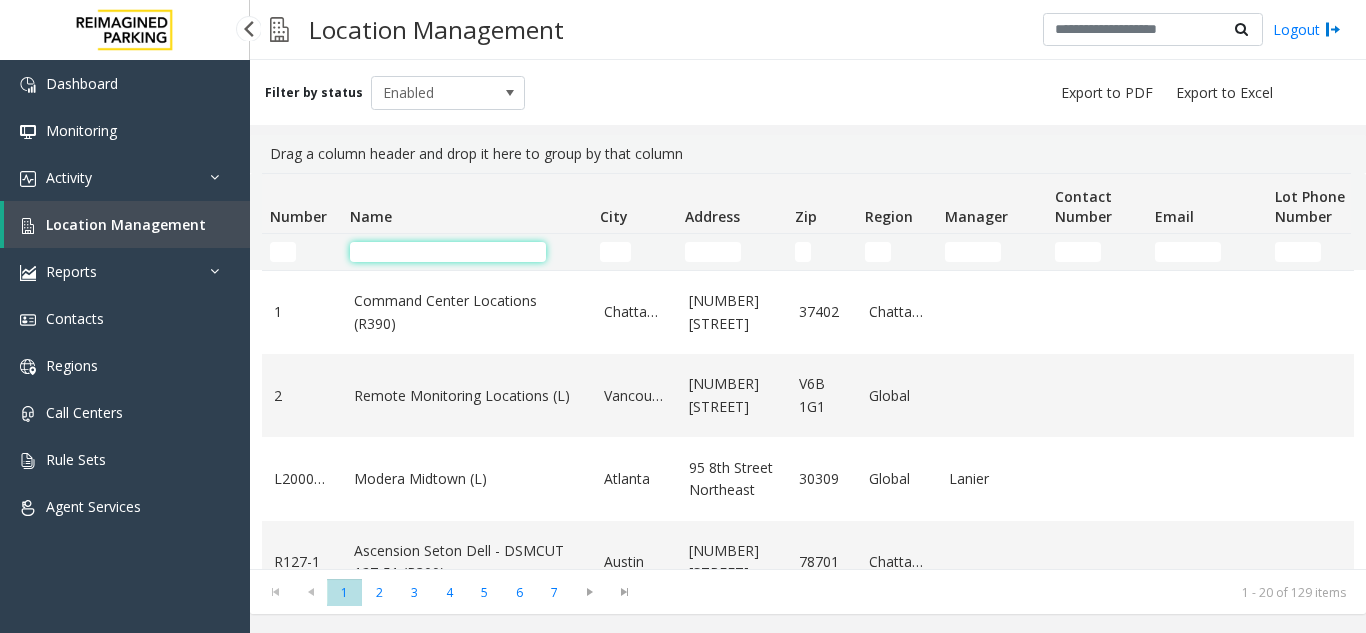 click 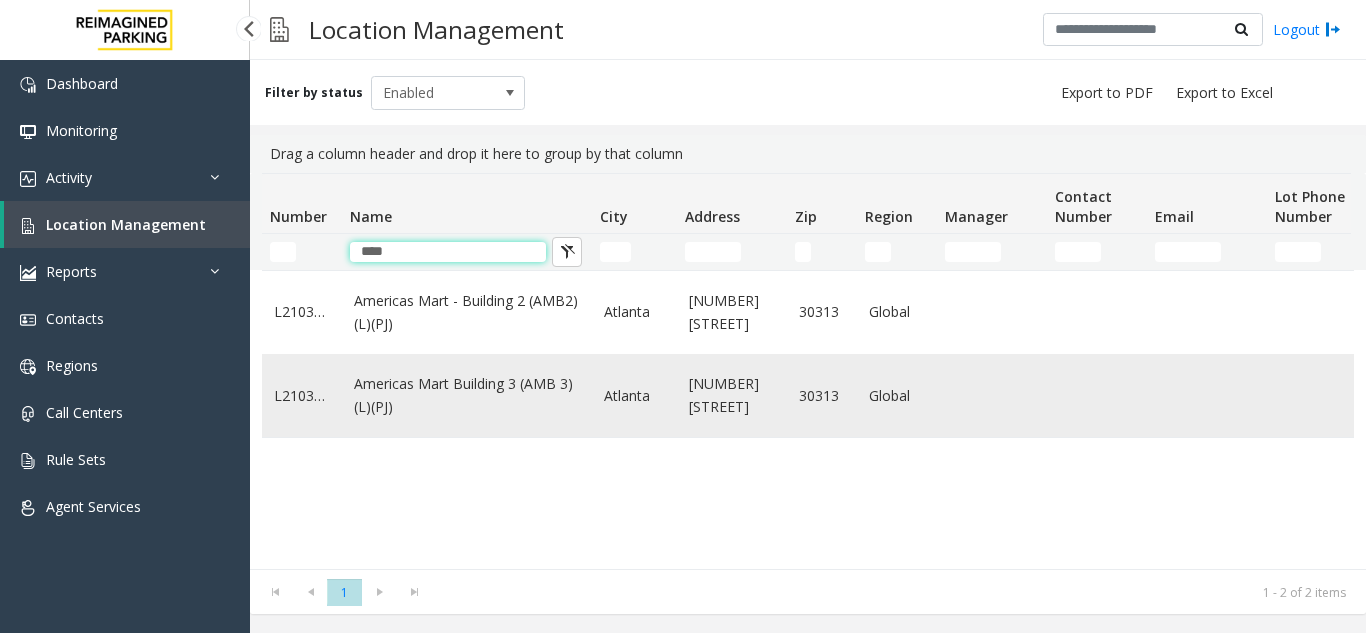 type on "****" 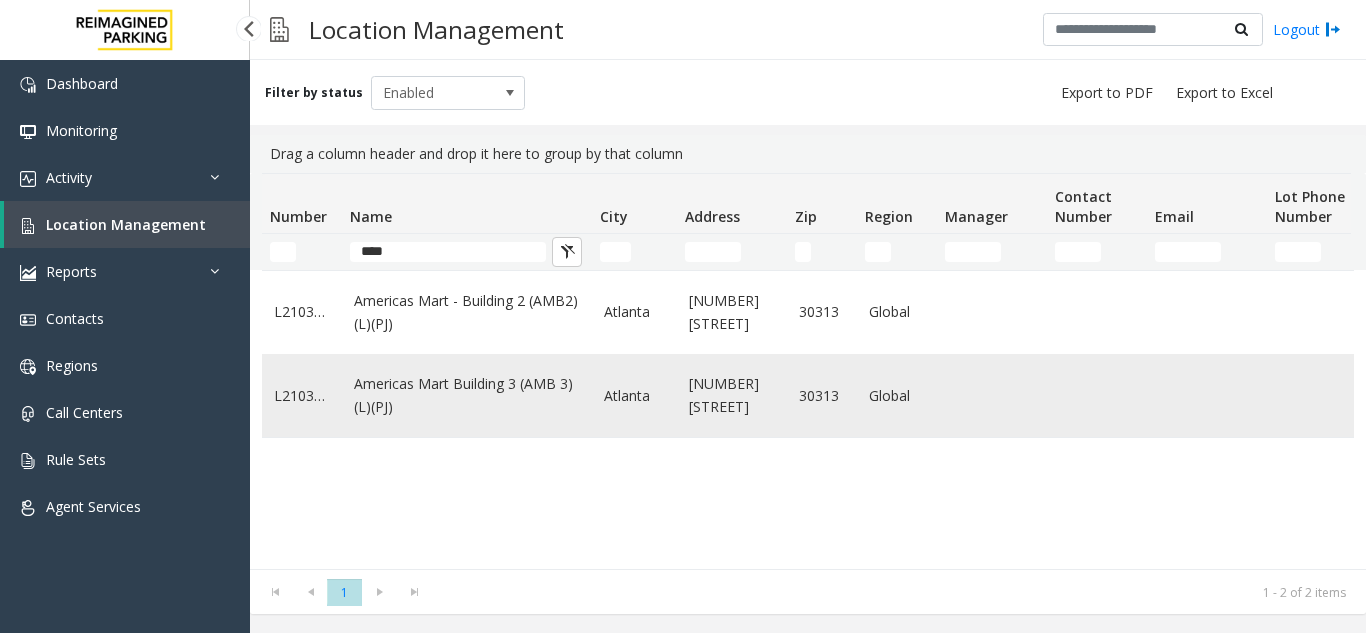 click on "Americas Mart Building  3 (AMB 3) (L)(PJ)" 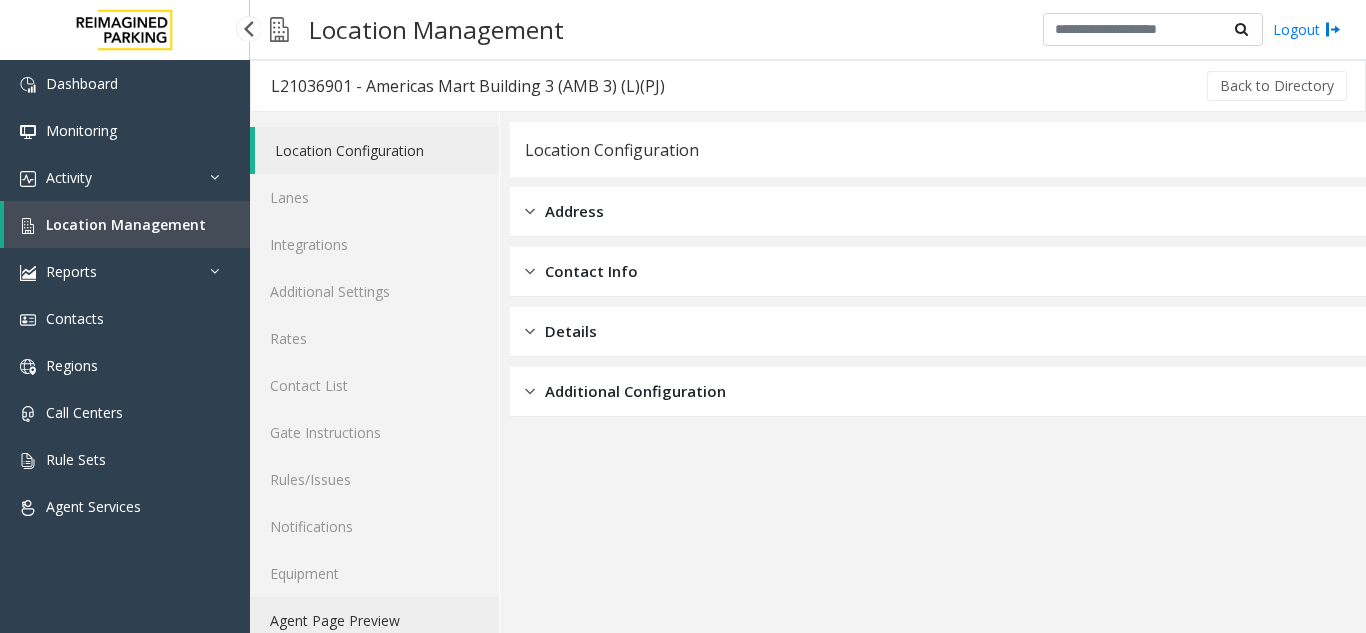 click on "Agent Page Preview" 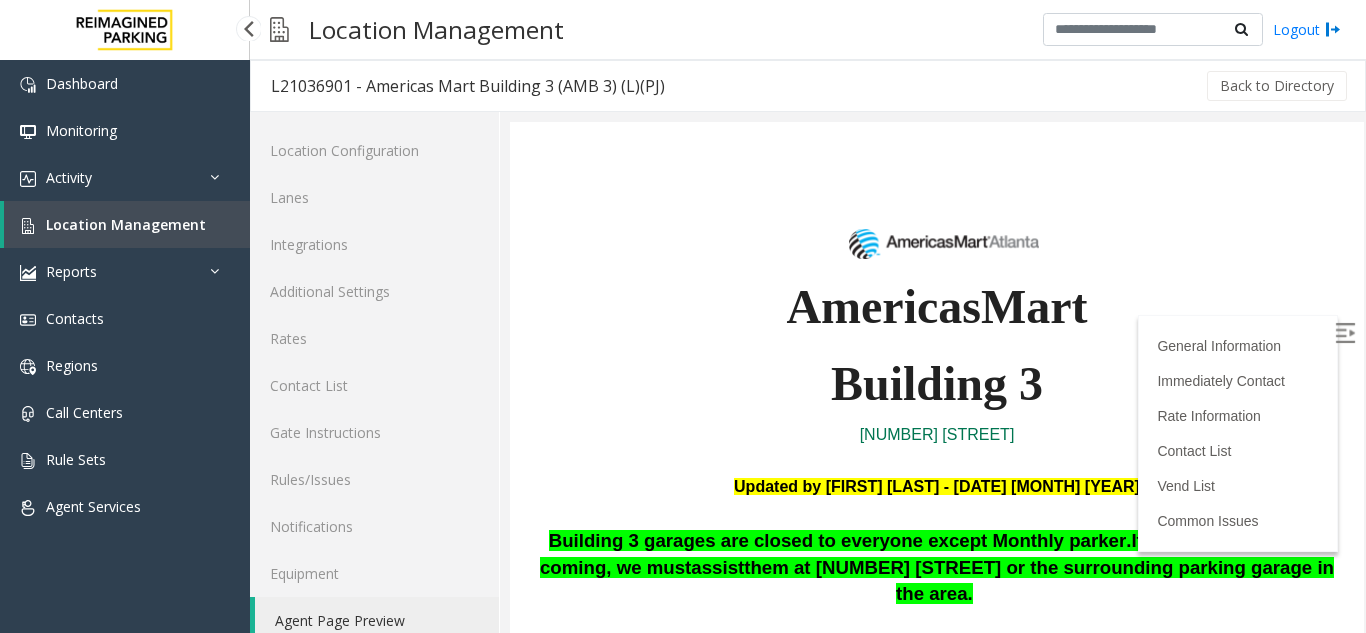 scroll, scrollTop: 300, scrollLeft: 0, axis: vertical 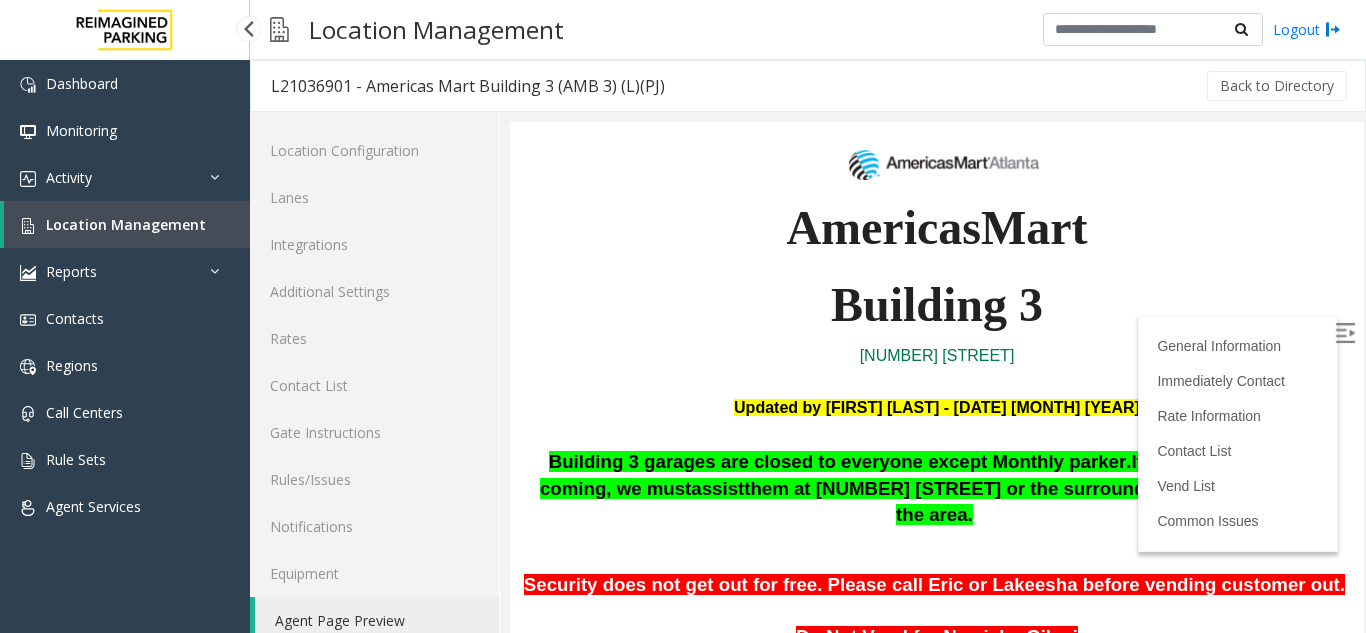 click at bounding box center (1345, 333) 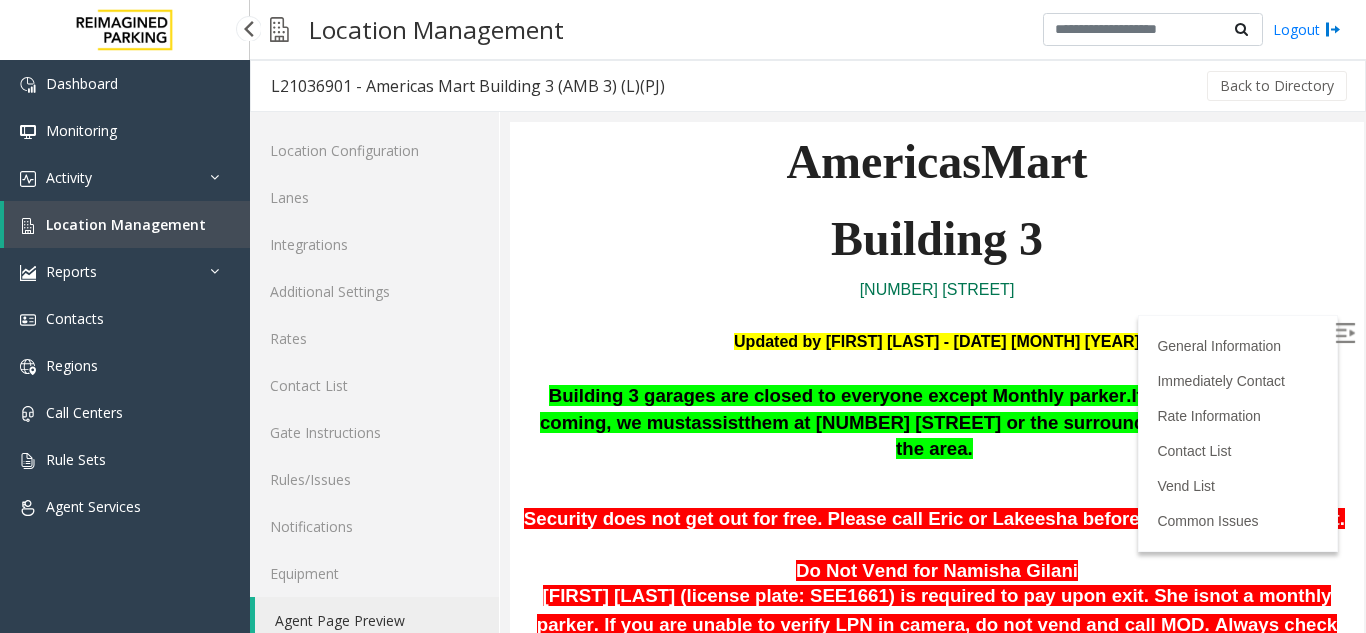 scroll, scrollTop: 400, scrollLeft: 0, axis: vertical 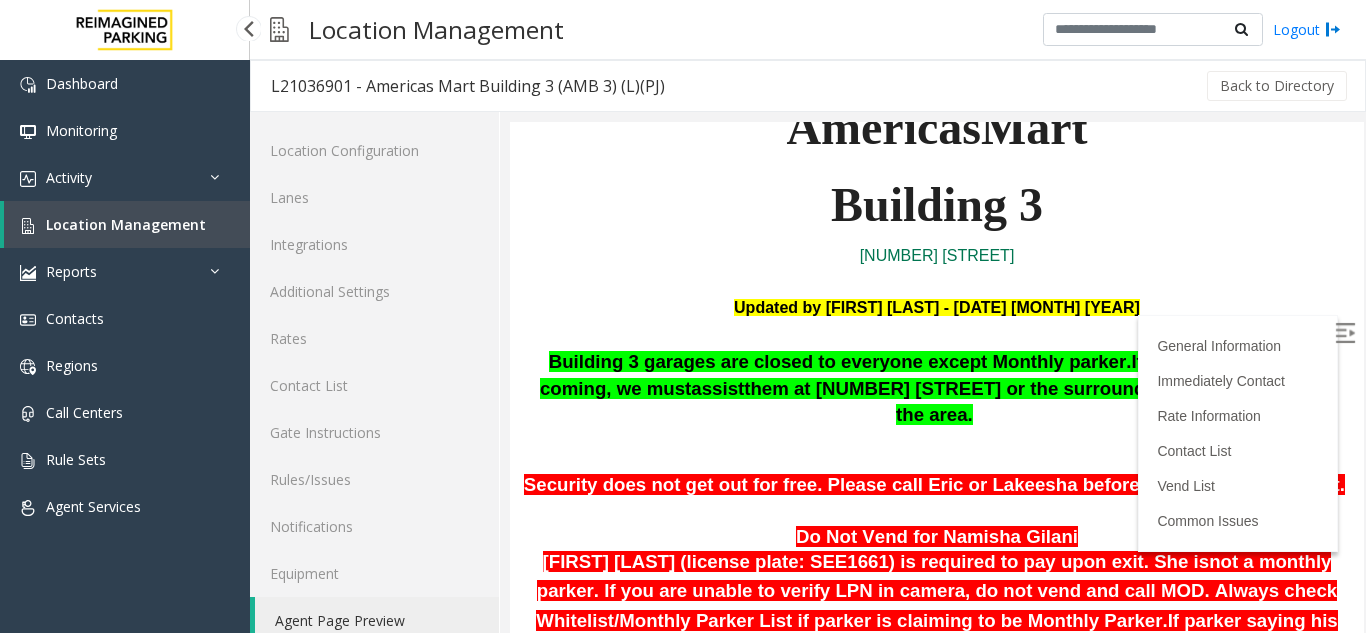 click on "Location Management" at bounding box center (126, 224) 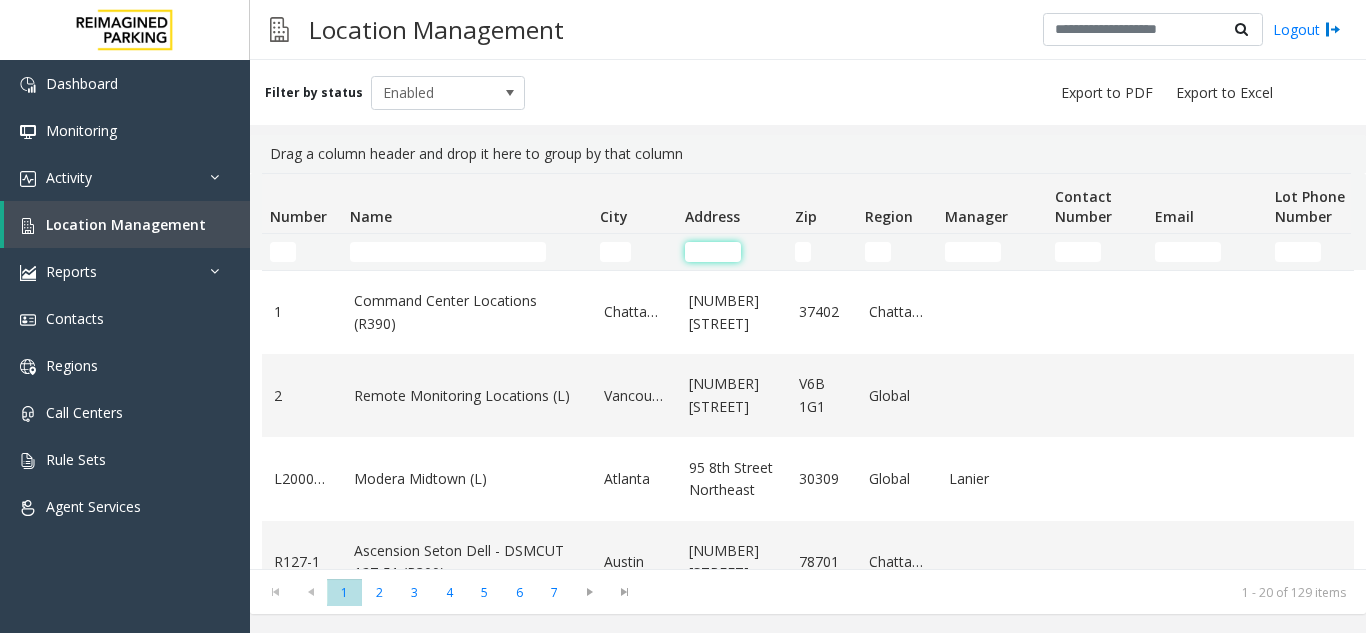 click 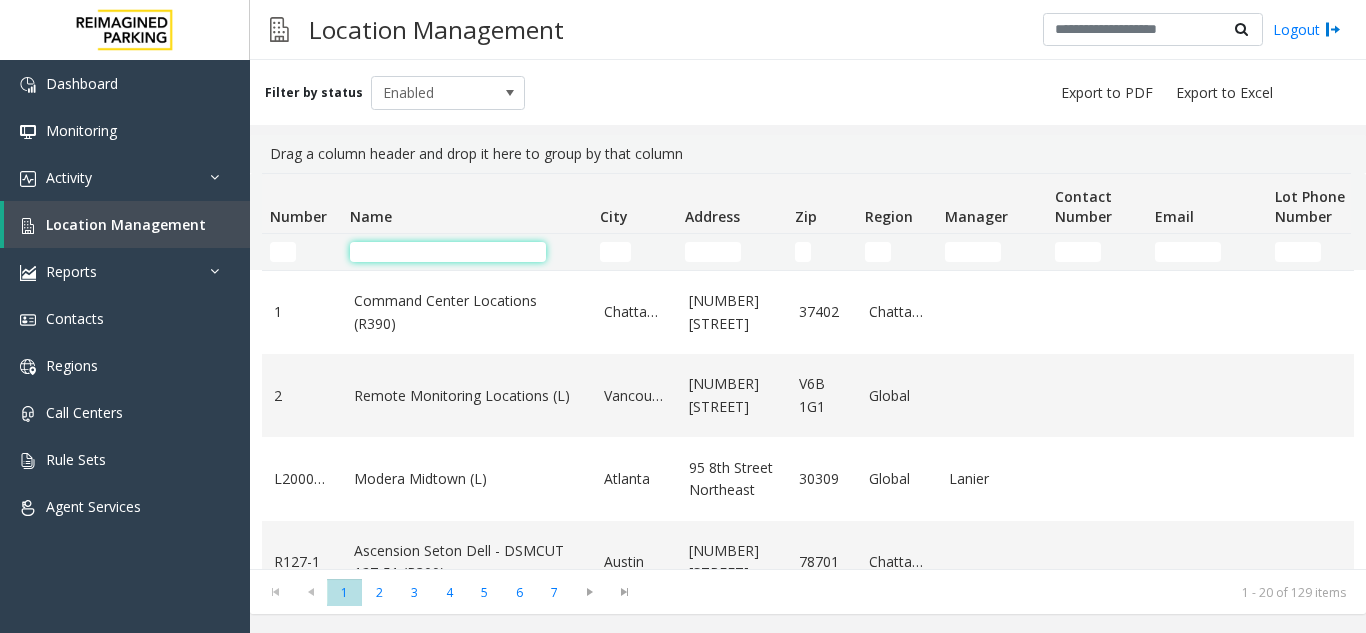 click 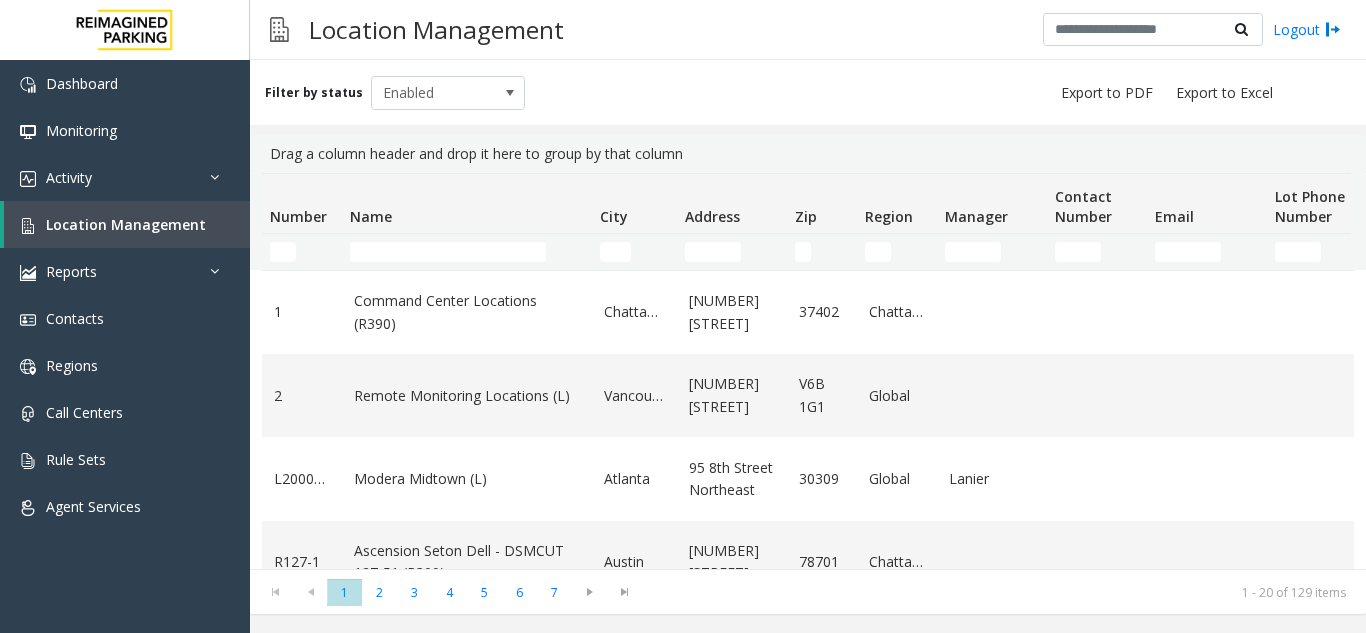 click on "Filter by status Enabled" 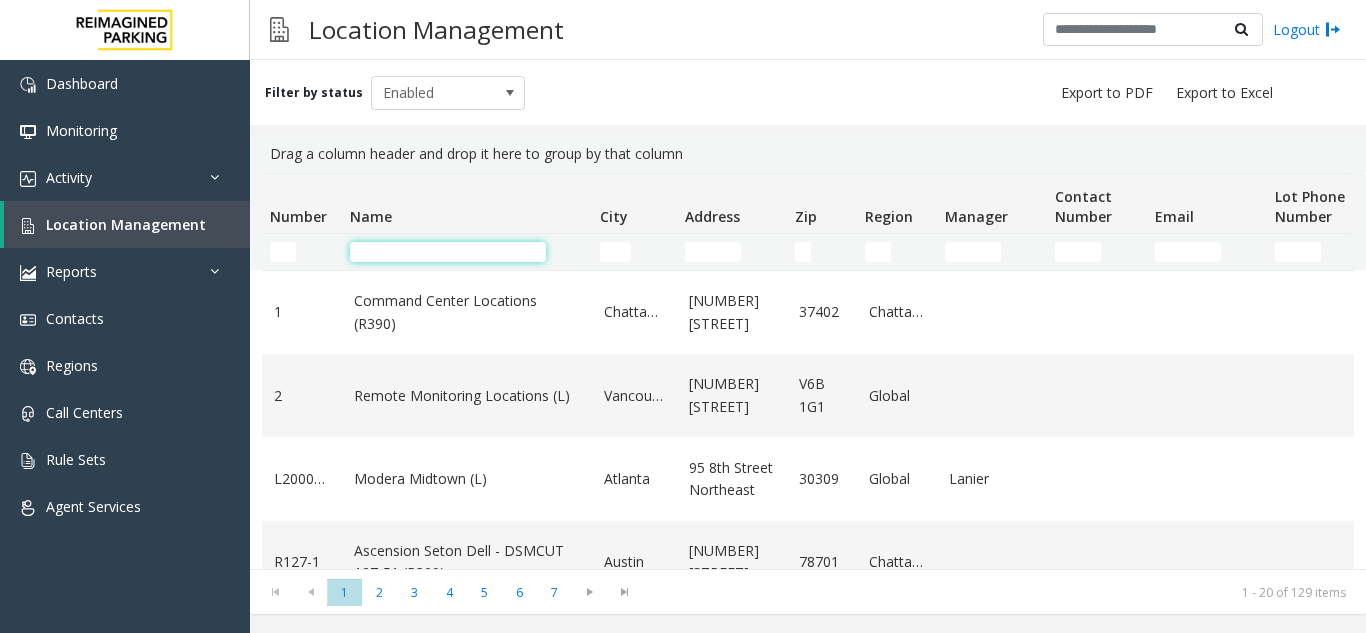 click 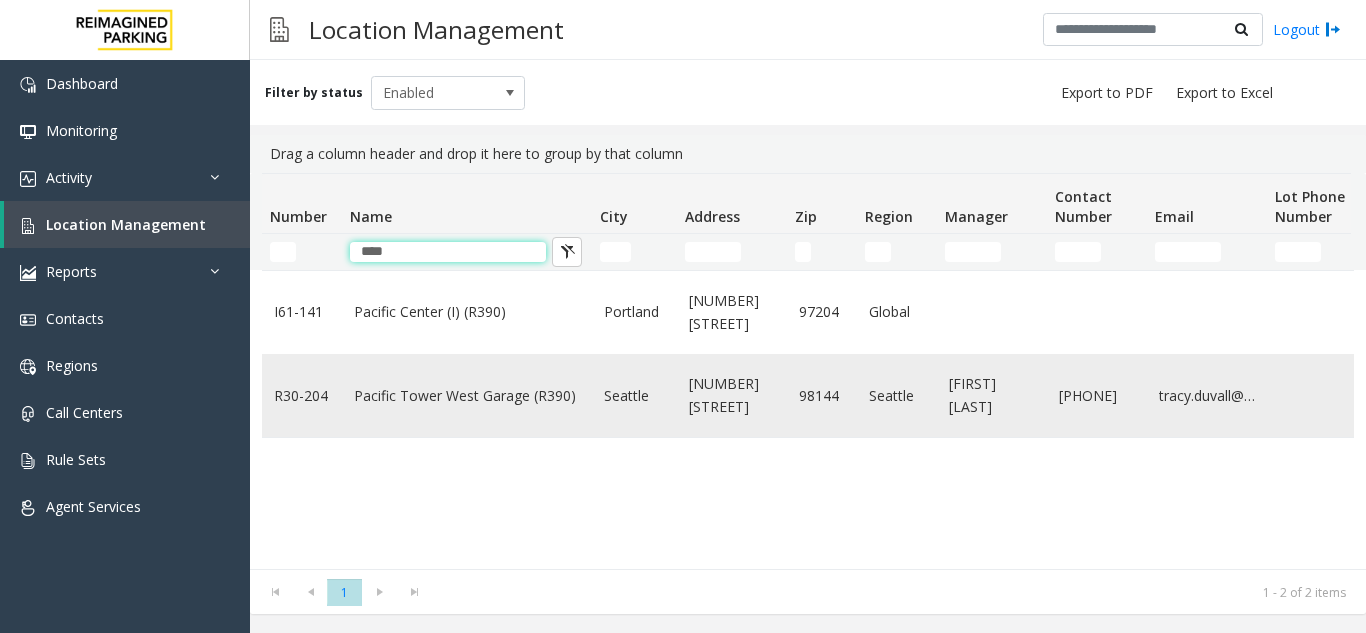 type on "****" 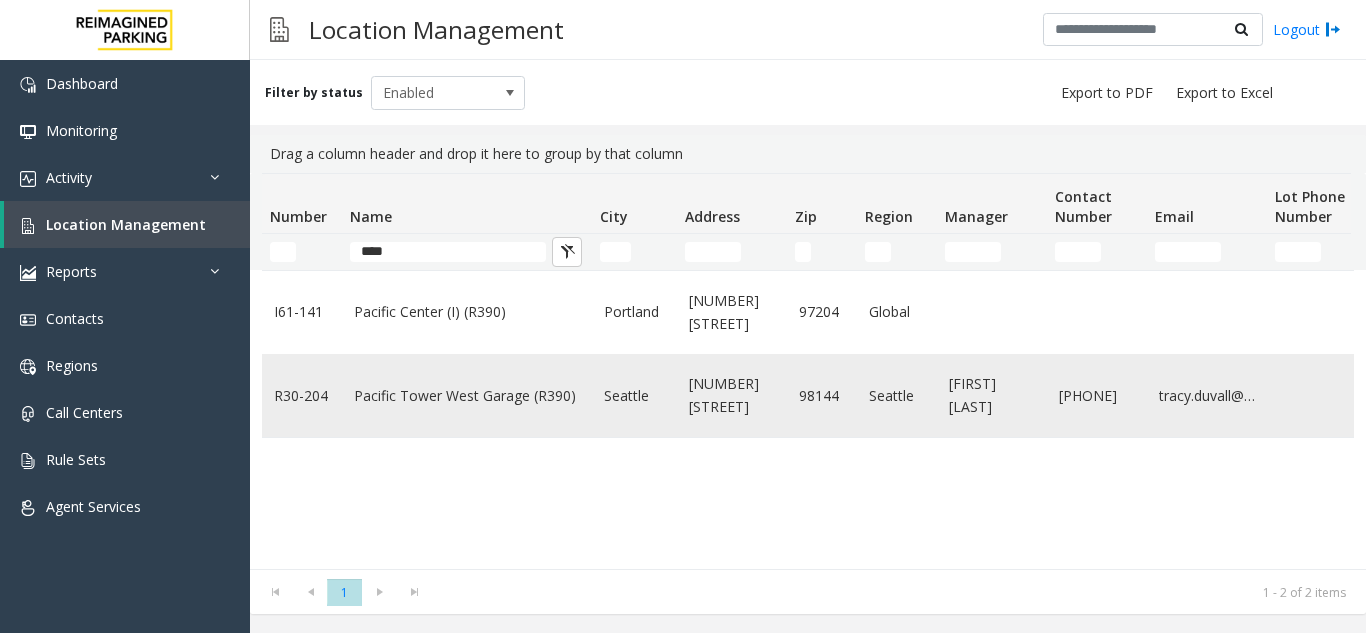 click on "Pacific Tower West Garage (R390)" 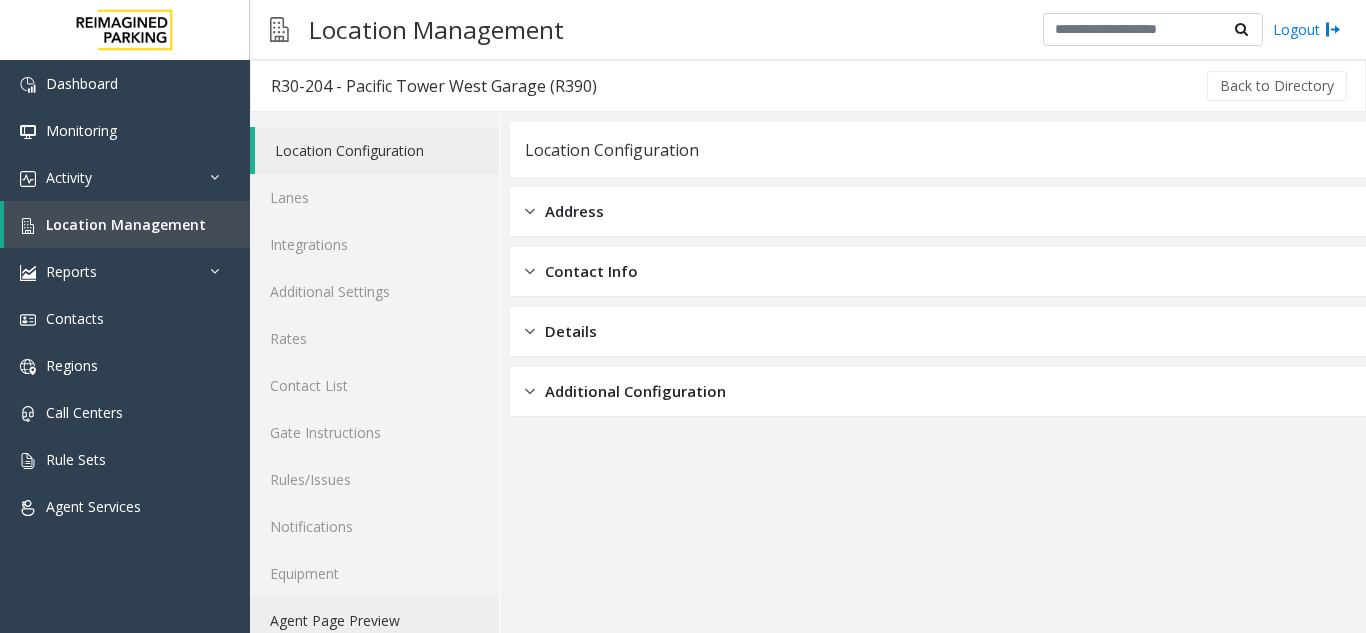click on "Agent Page Preview" 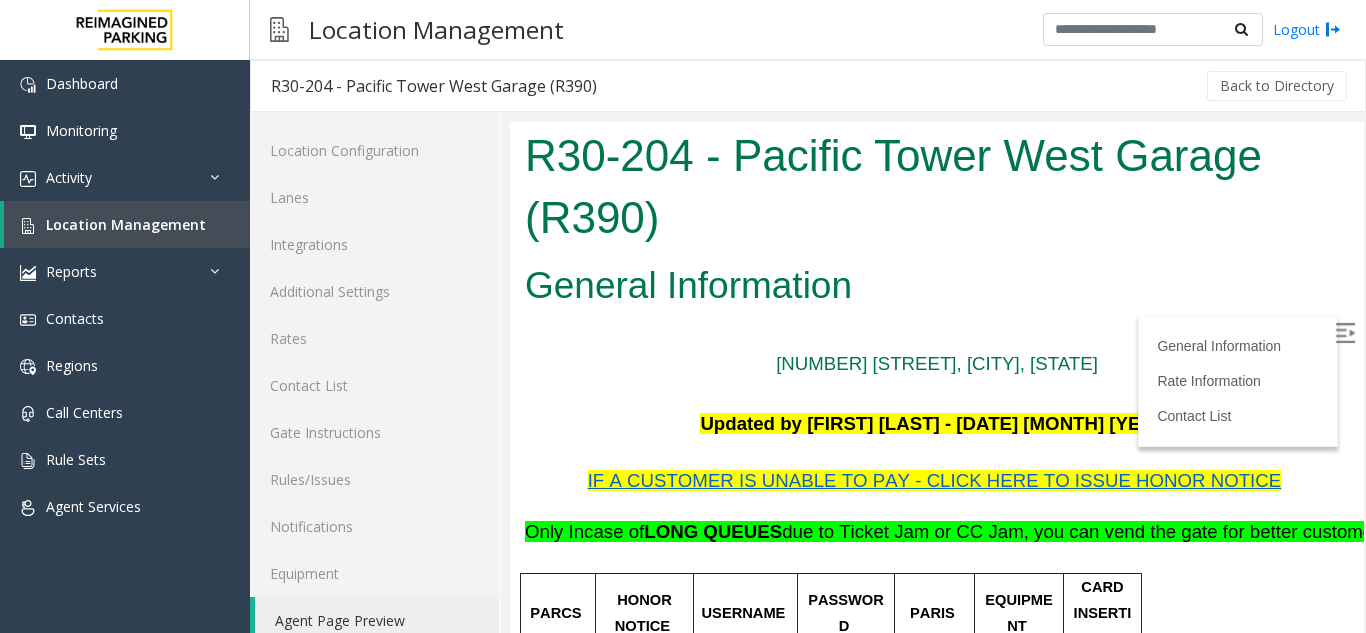 scroll, scrollTop: 0, scrollLeft: 0, axis: both 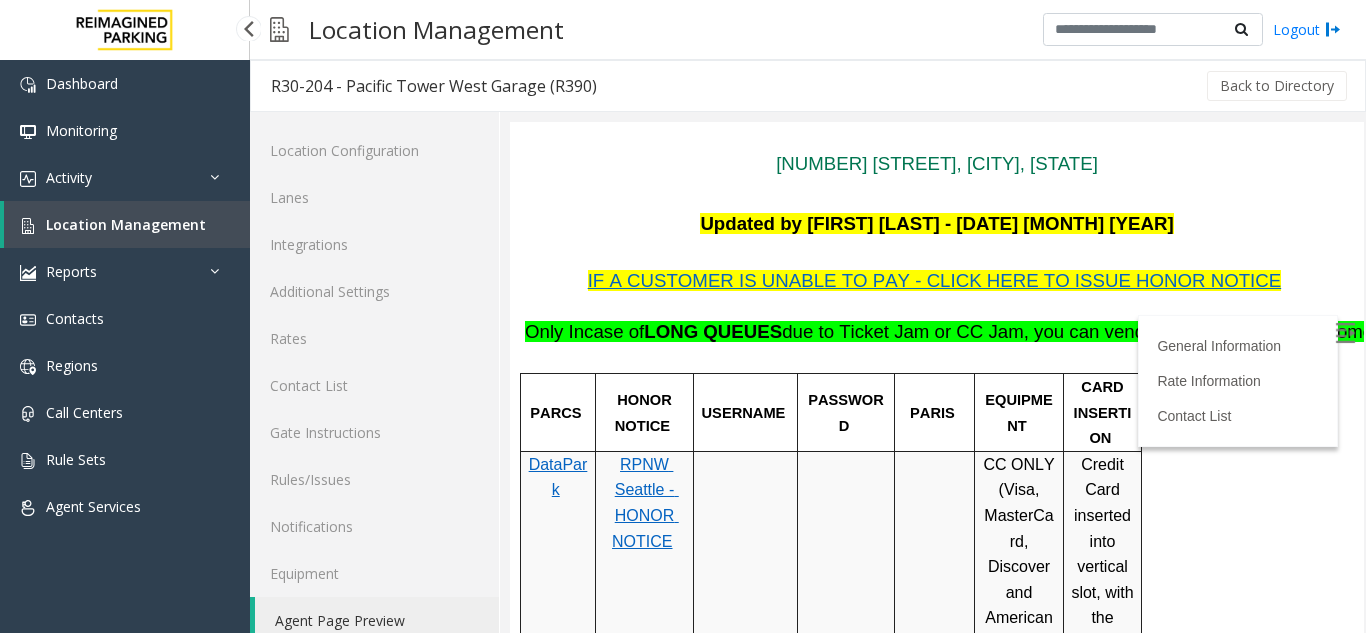 click on "Location Management" at bounding box center (127, 224) 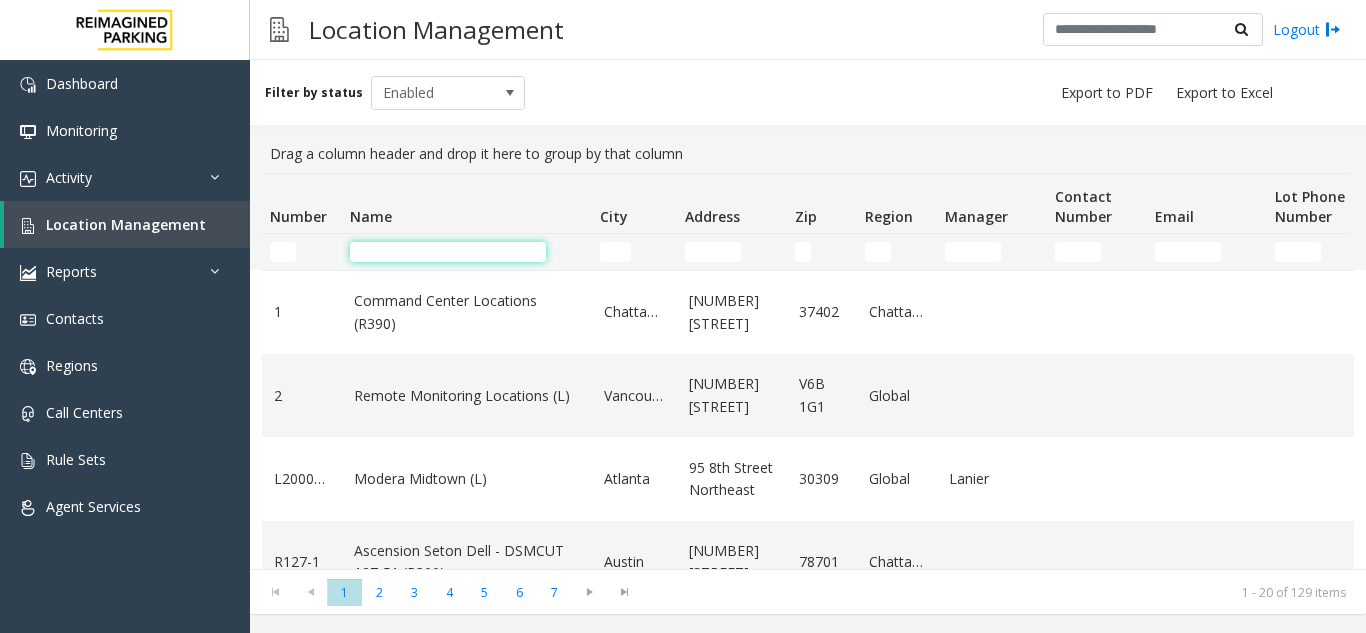 click 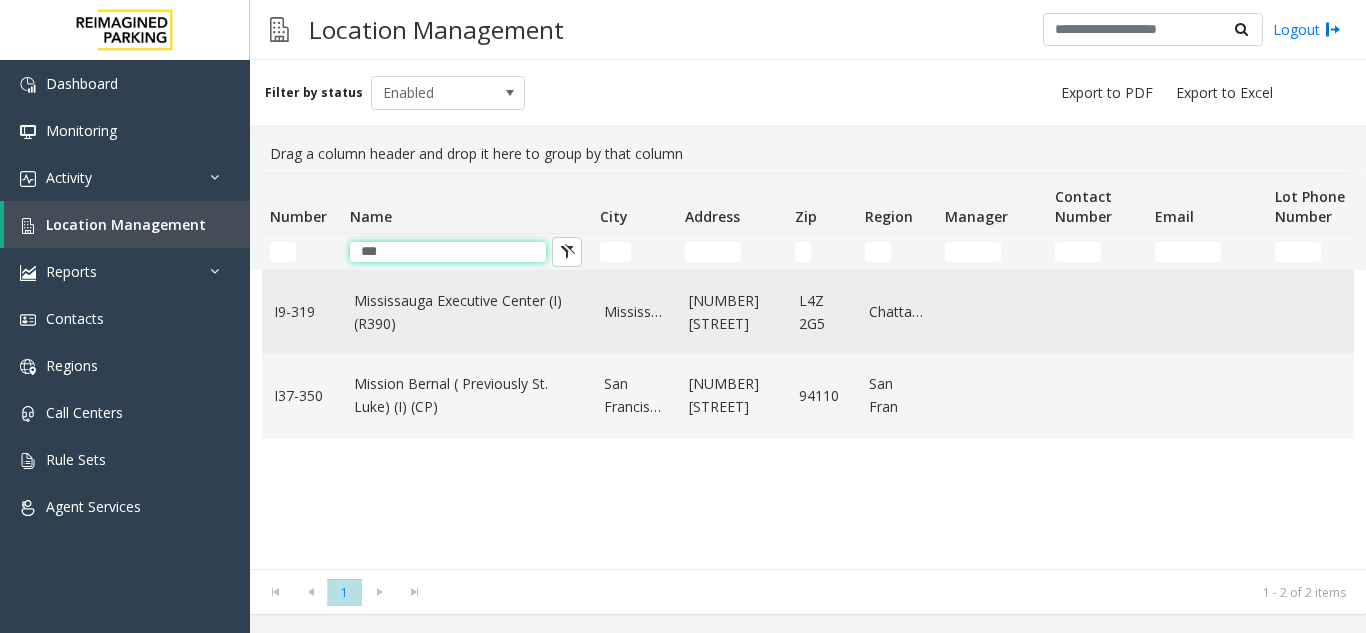 type on "***" 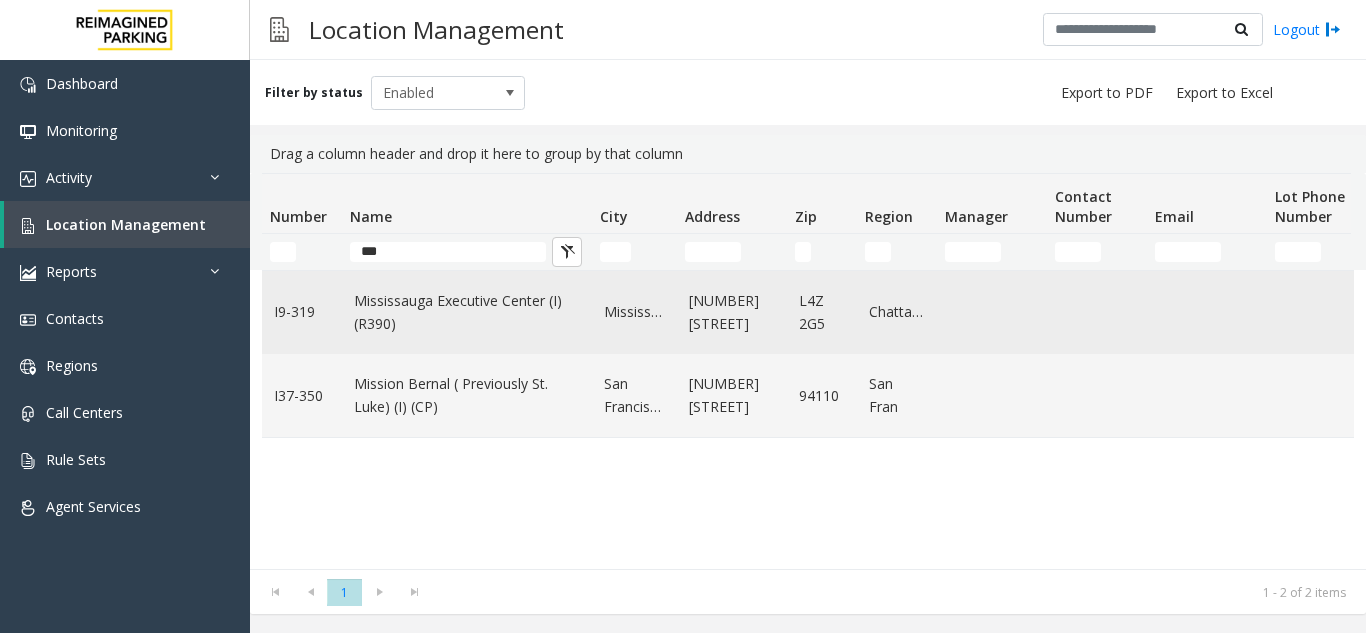 click on "Mississauga Executive Center (I) (R390)" 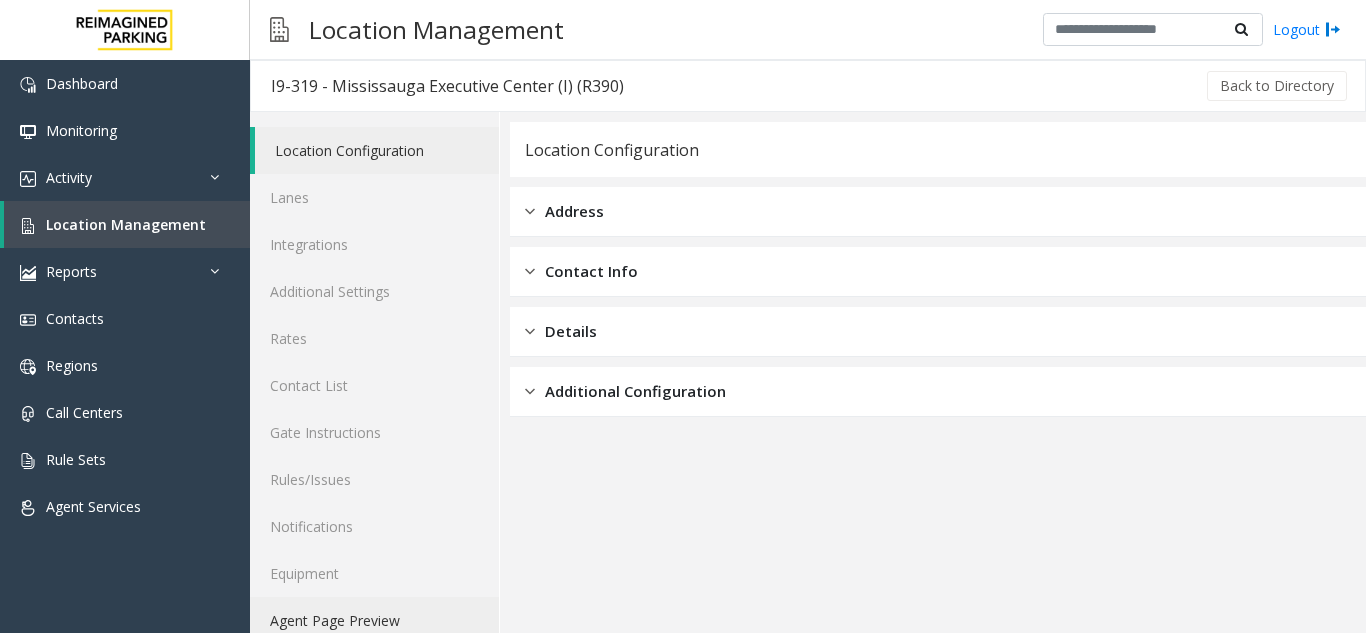 click on "Agent Page Preview" 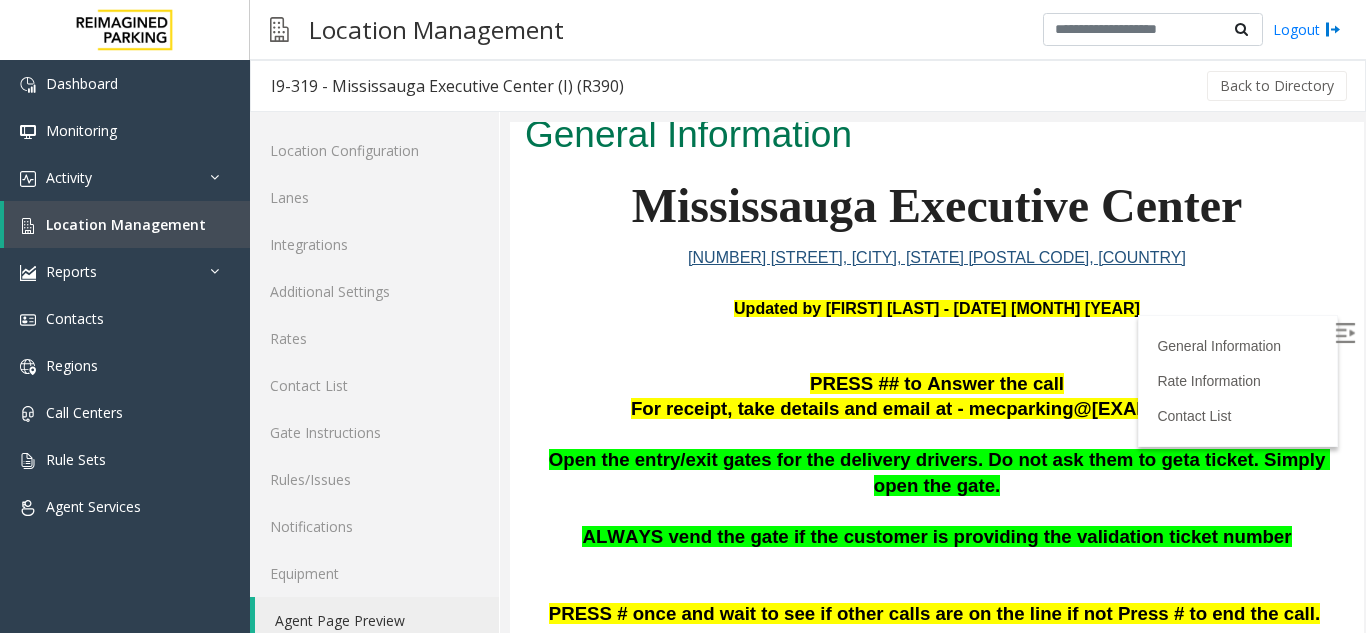scroll, scrollTop: 200, scrollLeft: 0, axis: vertical 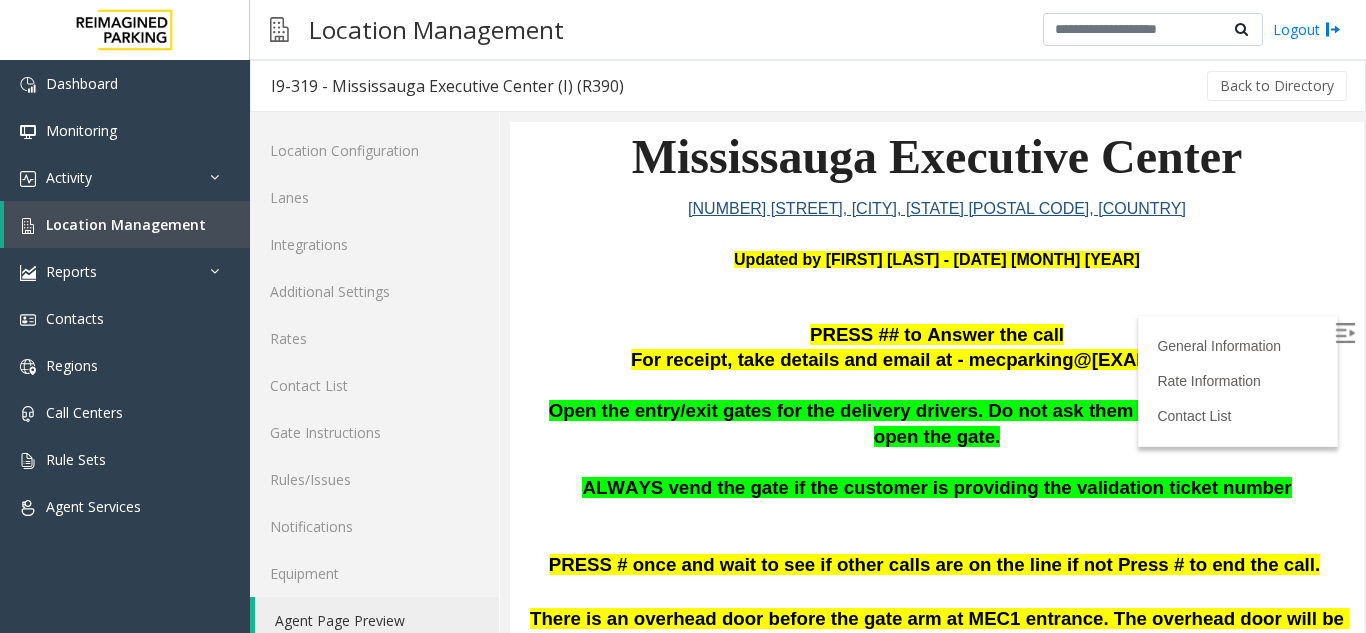 click at bounding box center [1347, 336] 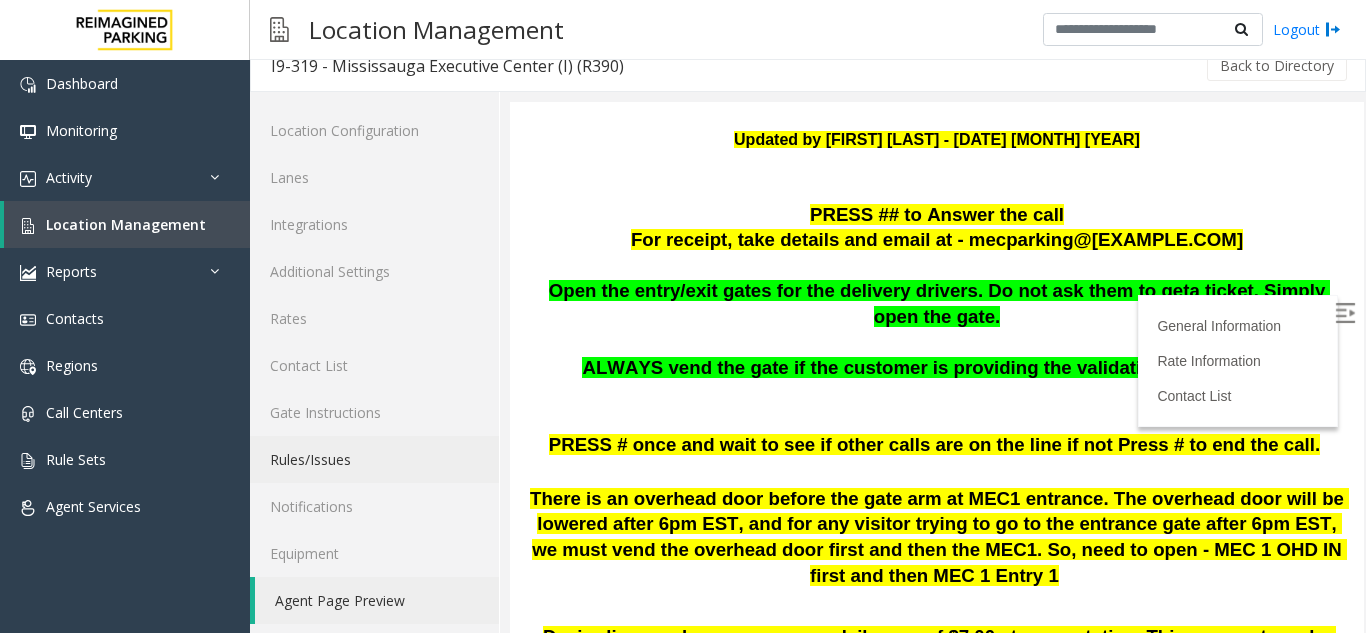 scroll, scrollTop: 26, scrollLeft: 0, axis: vertical 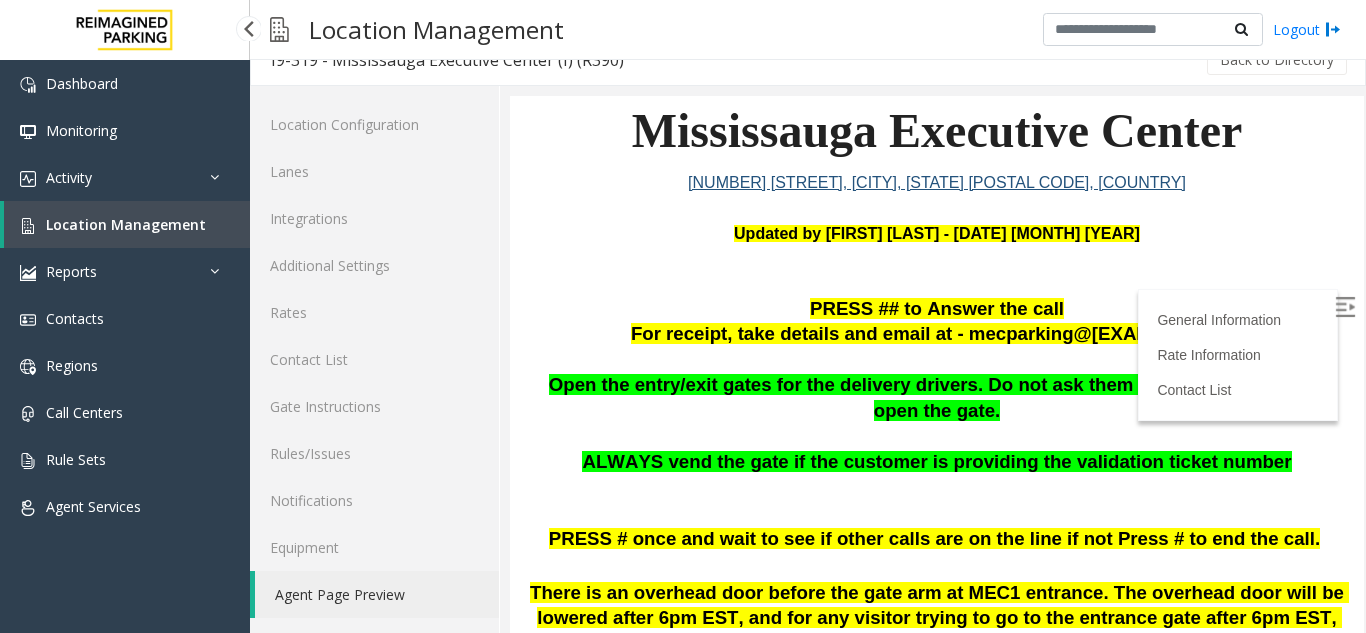 click on "Location Management" at bounding box center [127, 224] 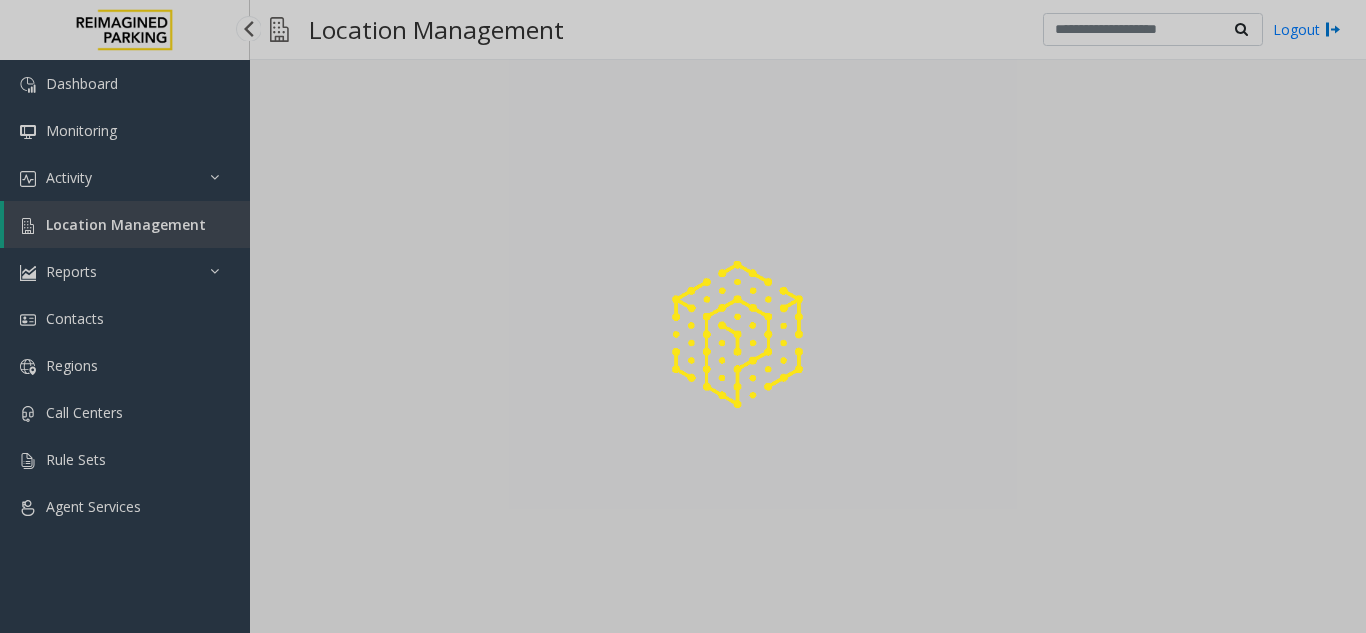 scroll, scrollTop: 0, scrollLeft: 0, axis: both 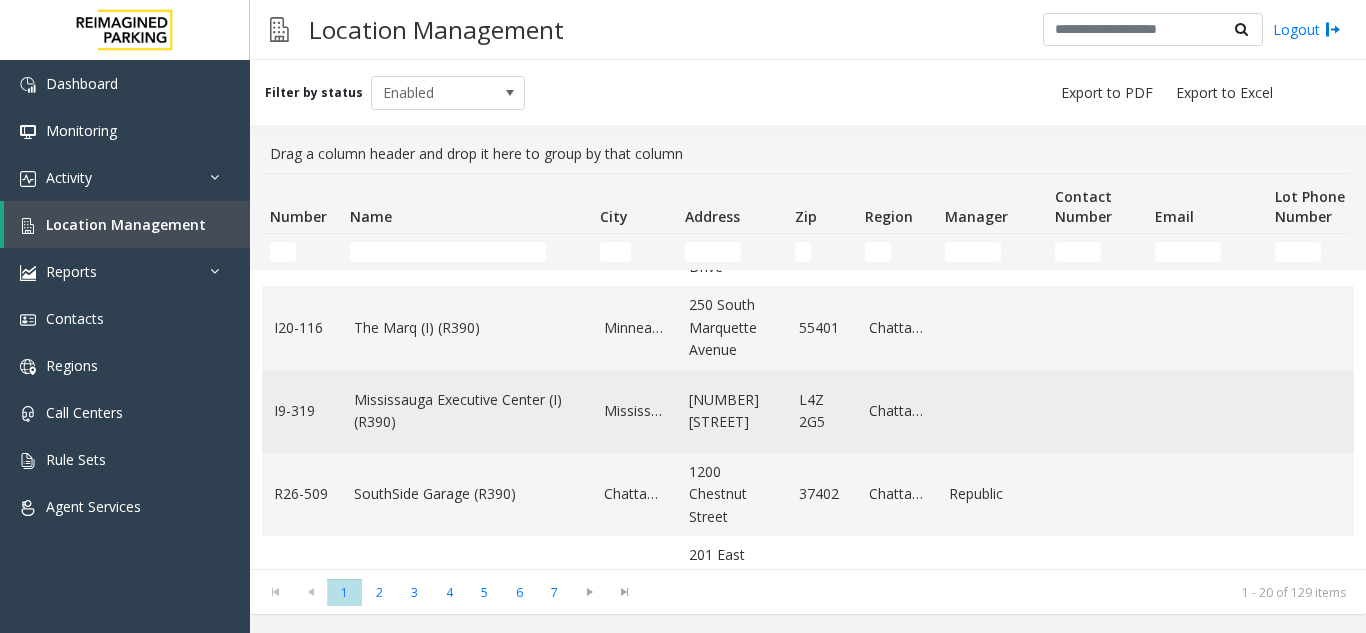 click on "Mississauga Executive Center (I) (R390)" 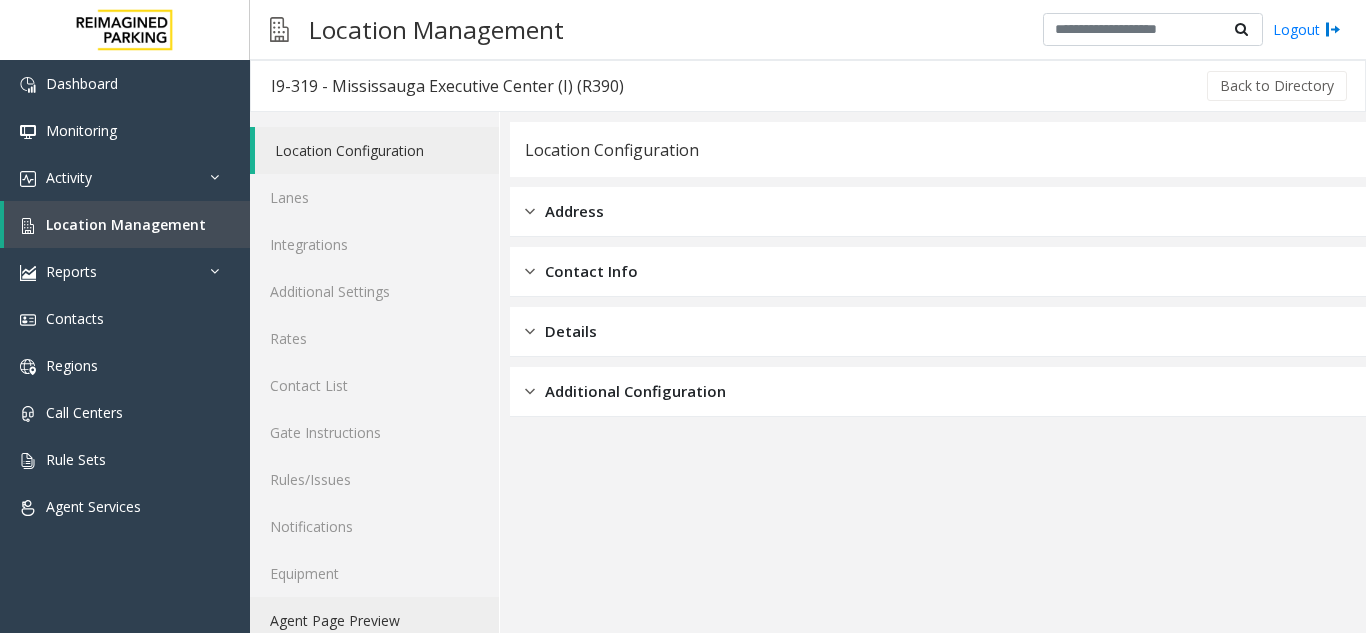 click on "Agent Page Preview" 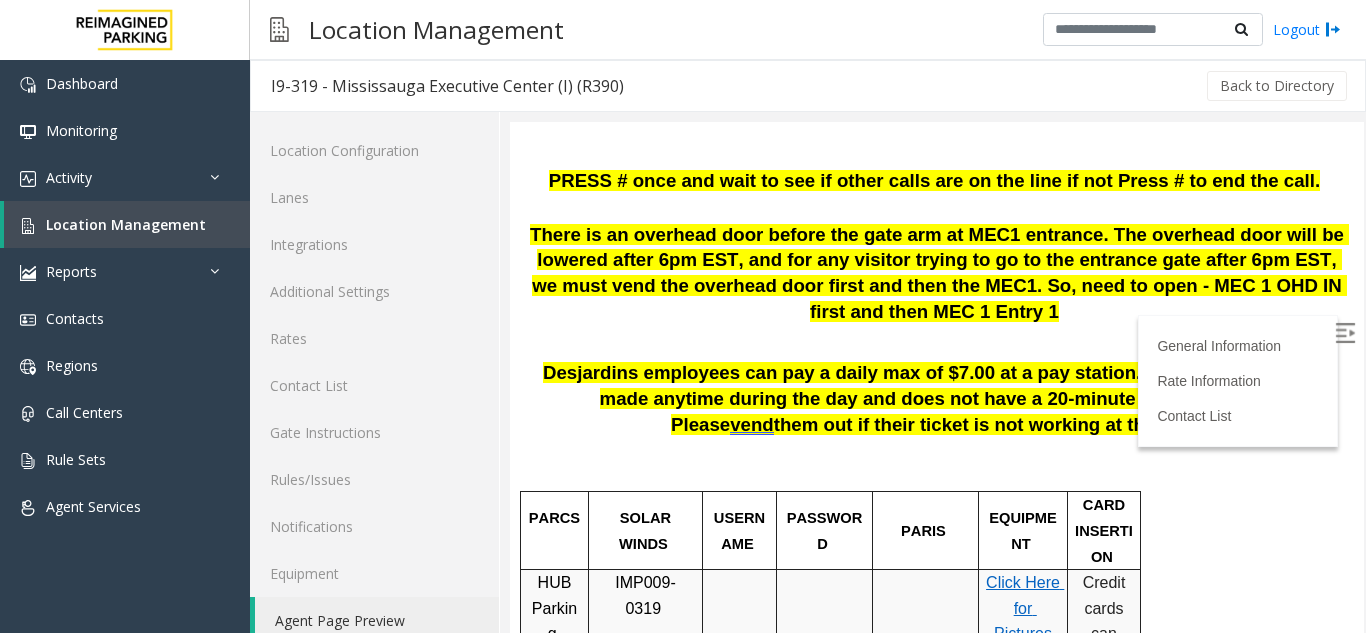 scroll, scrollTop: 500, scrollLeft: 0, axis: vertical 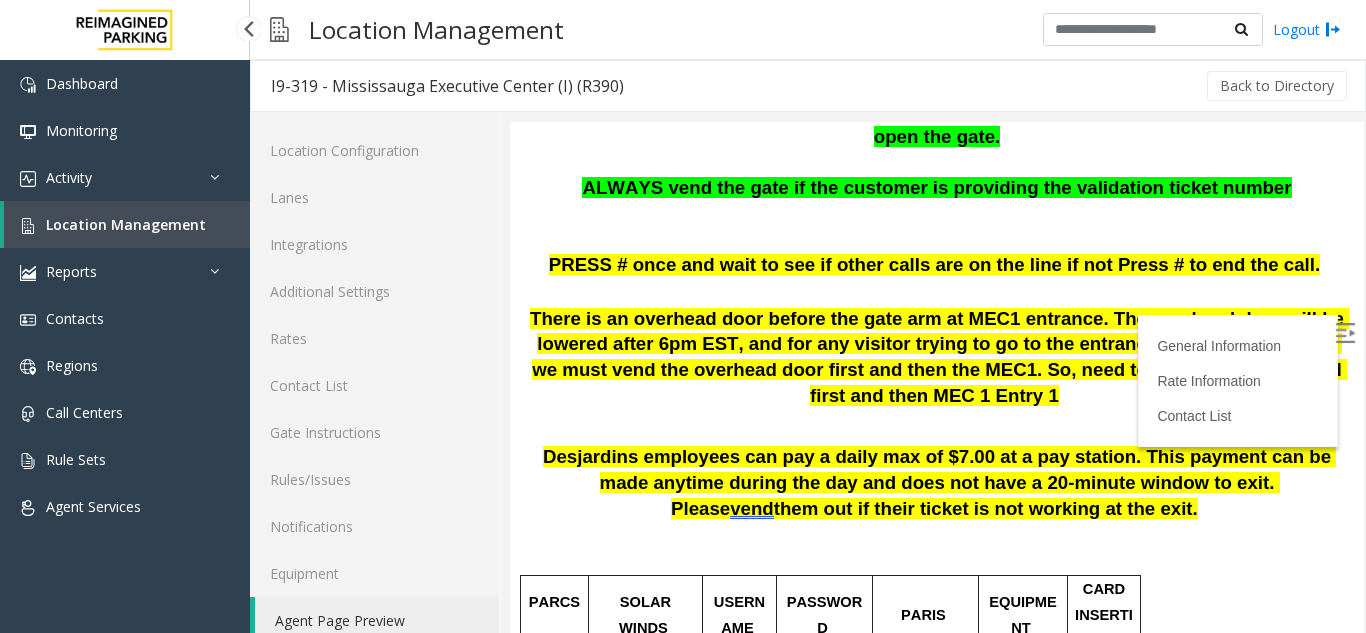 click on "Location Management" at bounding box center [127, 224] 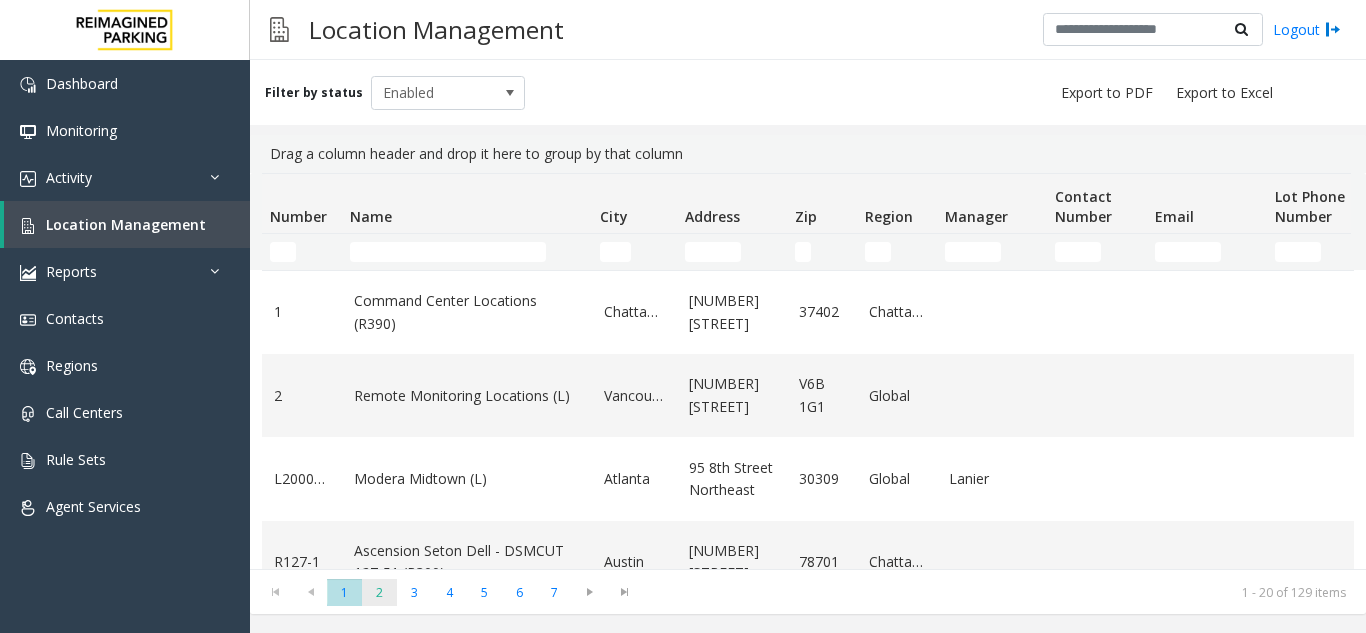 click on "2" 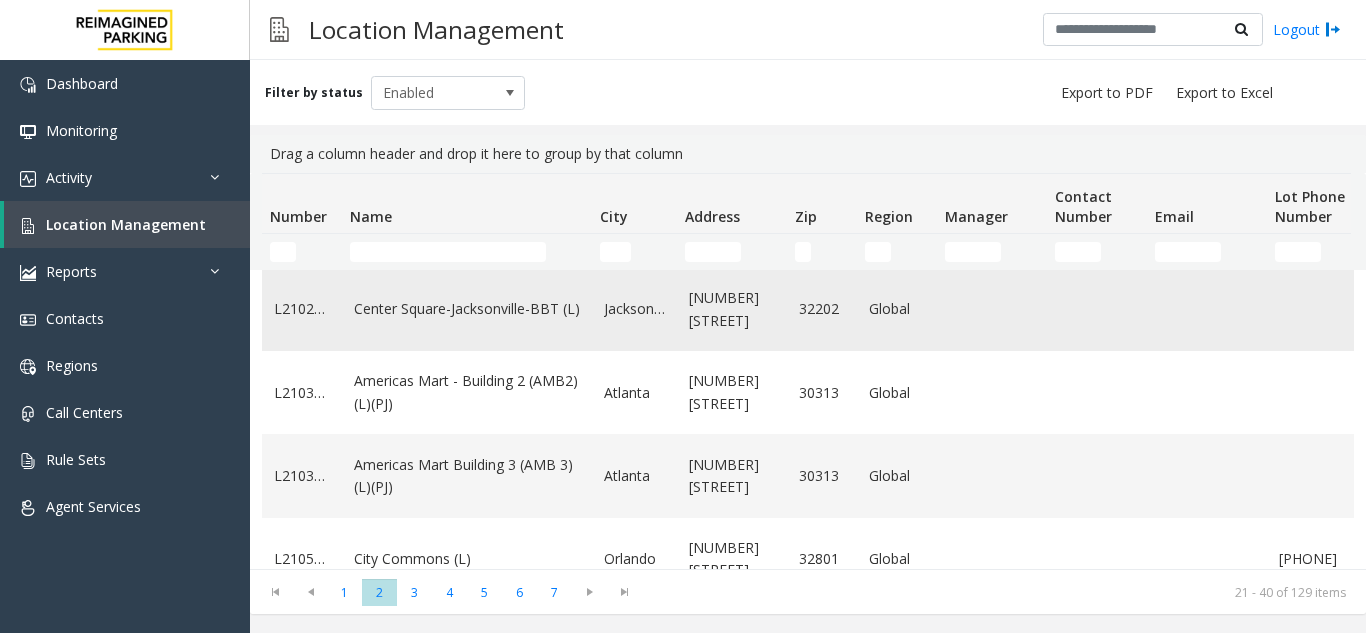 scroll, scrollTop: 800, scrollLeft: 0, axis: vertical 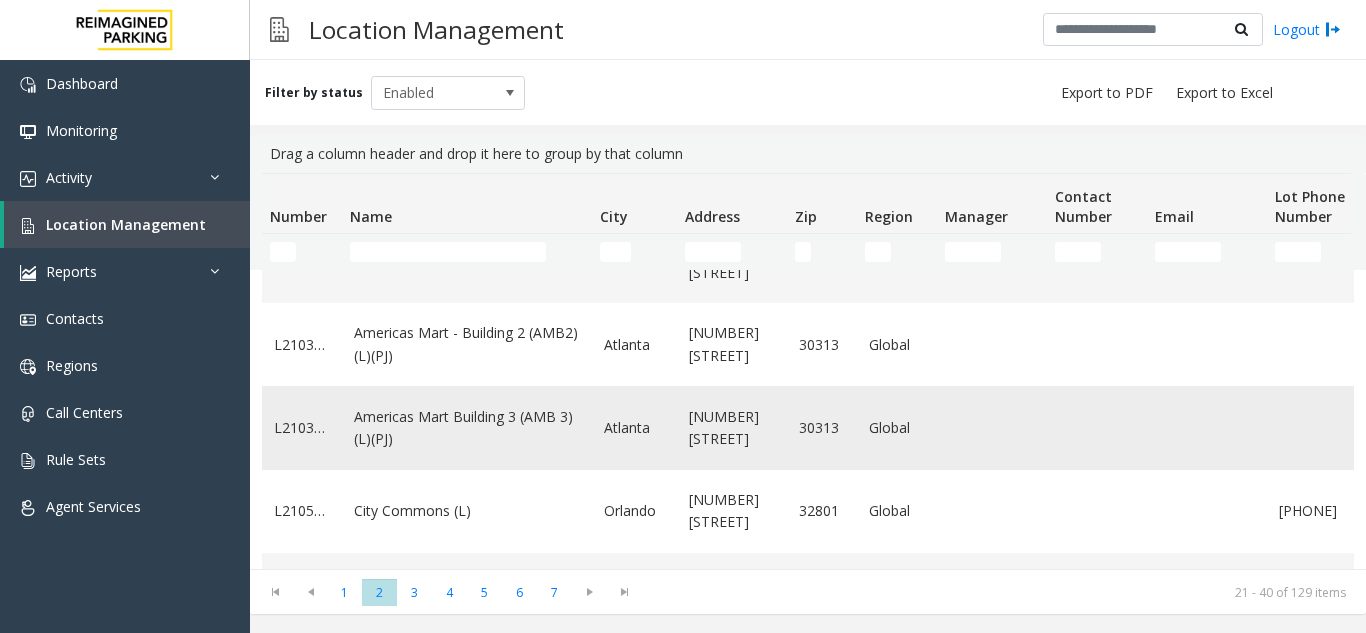 click on "Americas Mart Building  3 (AMB 3) (L)(PJ)" 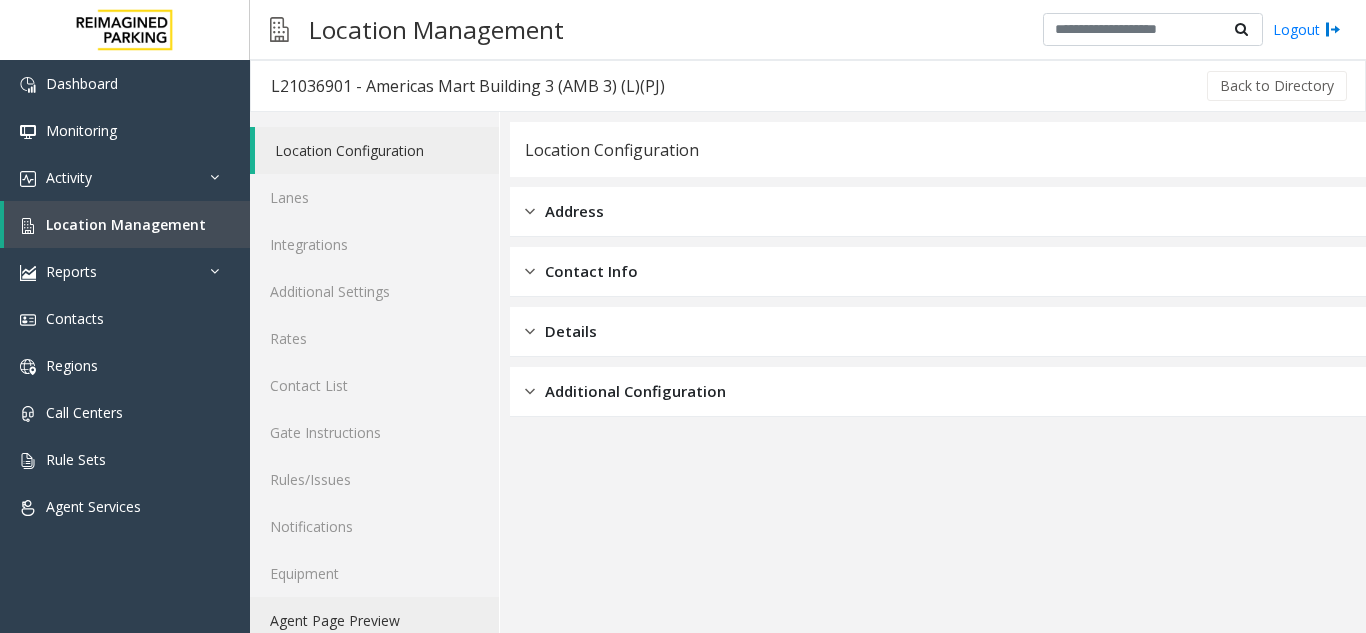 click on "Agent Page Preview" 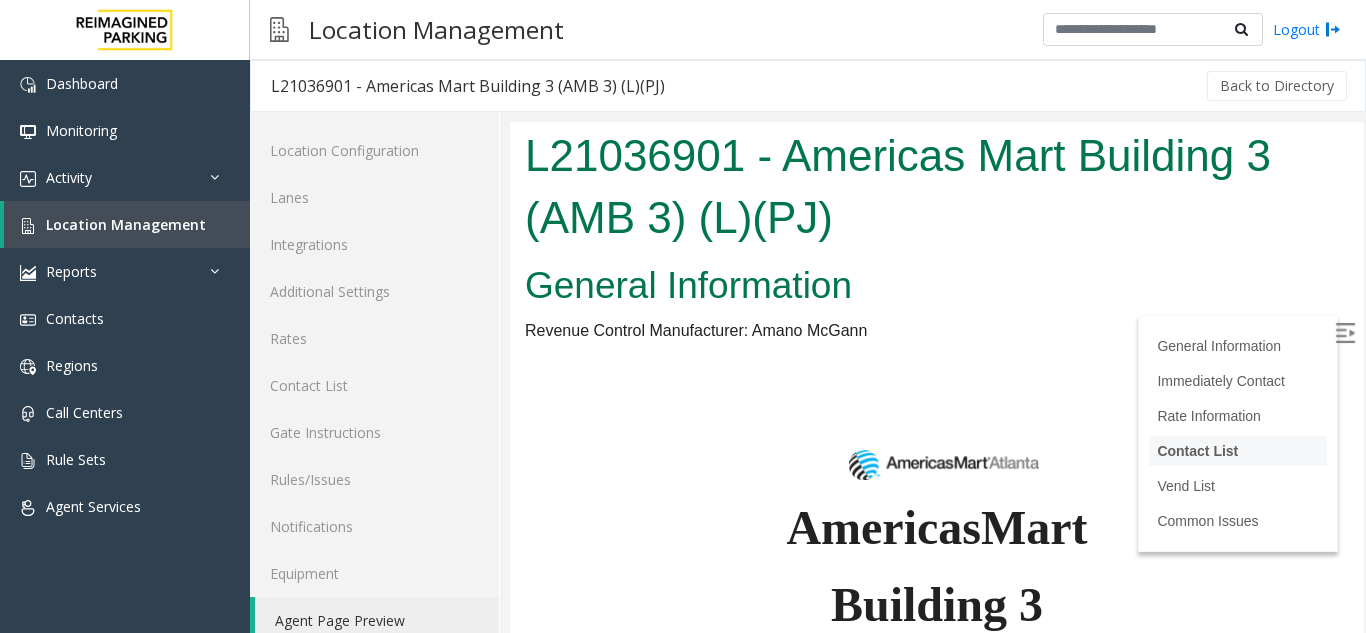 scroll, scrollTop: 0, scrollLeft: 0, axis: both 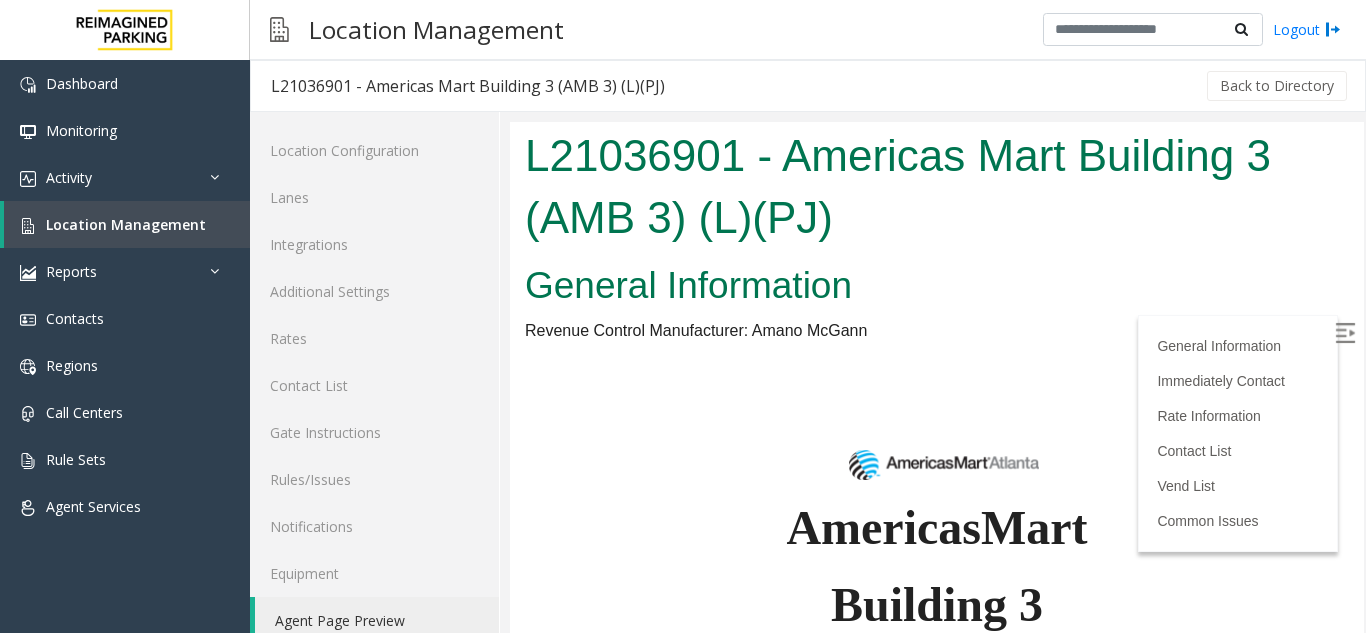click at bounding box center (1345, 333) 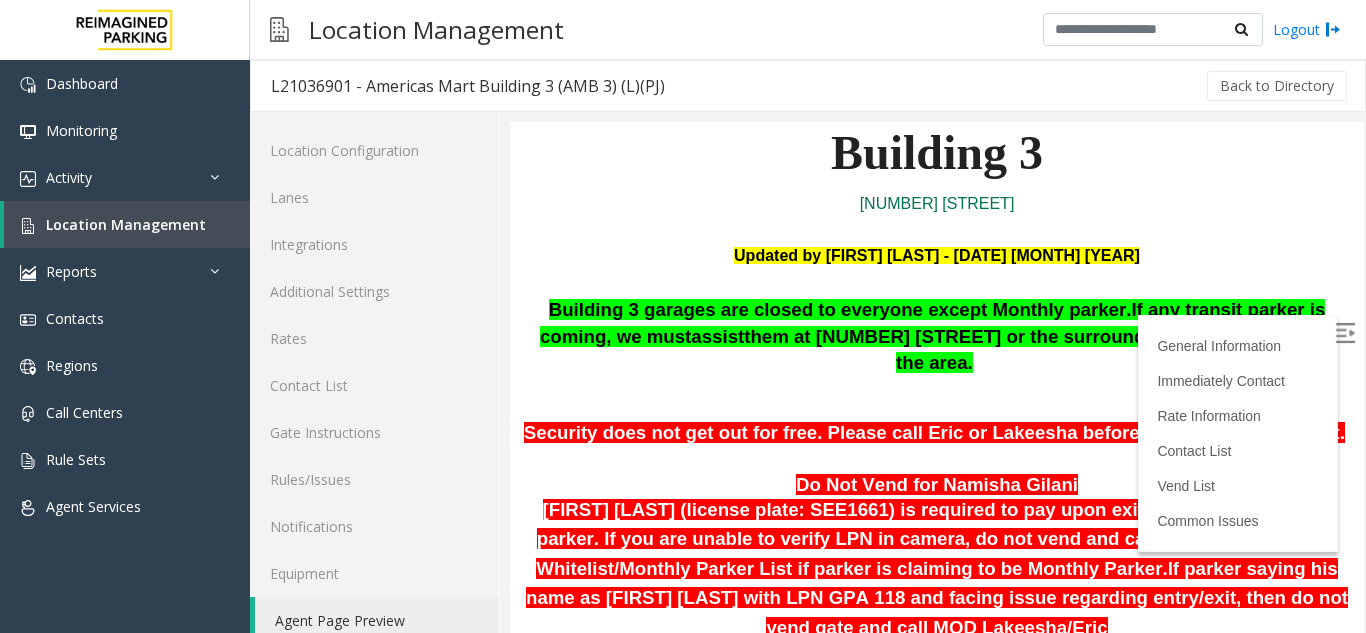 scroll, scrollTop: 500, scrollLeft: 0, axis: vertical 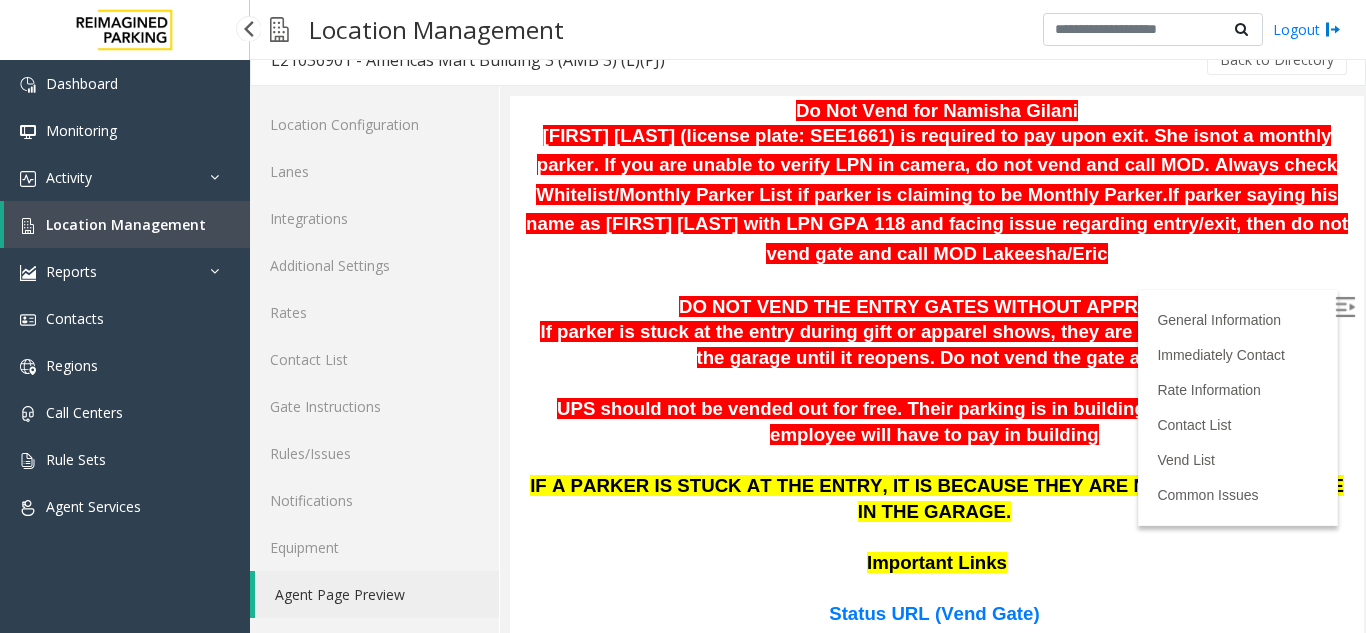 click on "Location Management" at bounding box center (126, 224) 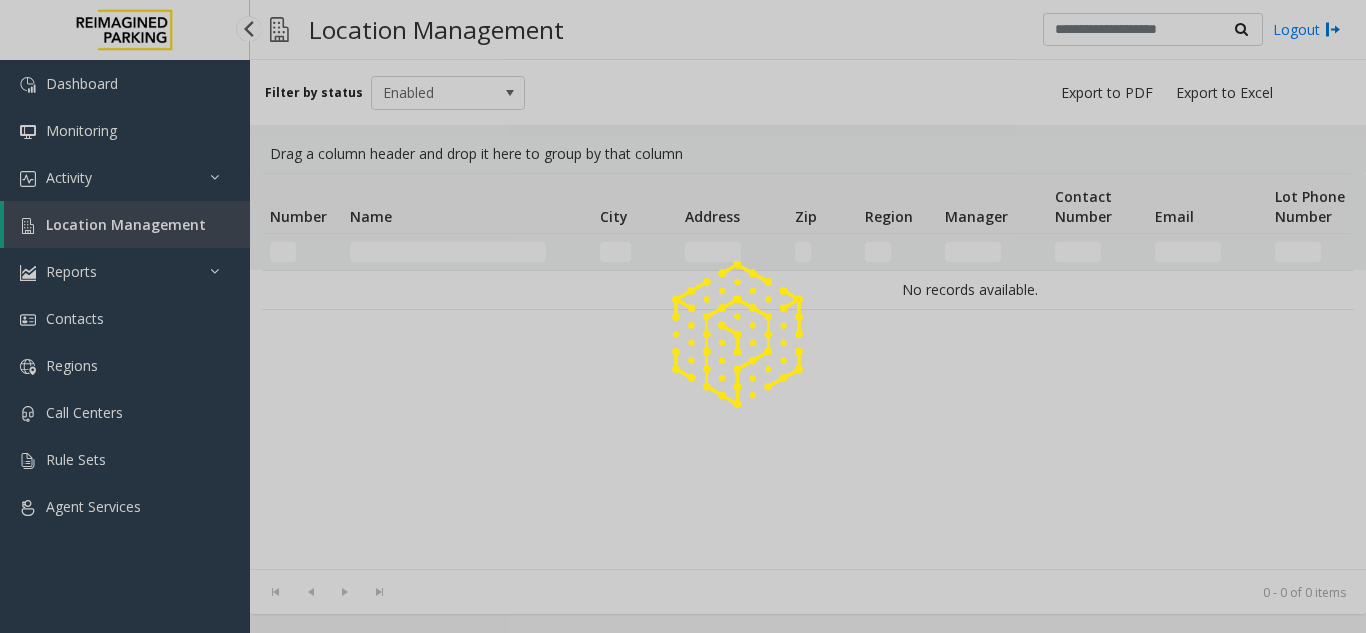 scroll, scrollTop: 0, scrollLeft: 0, axis: both 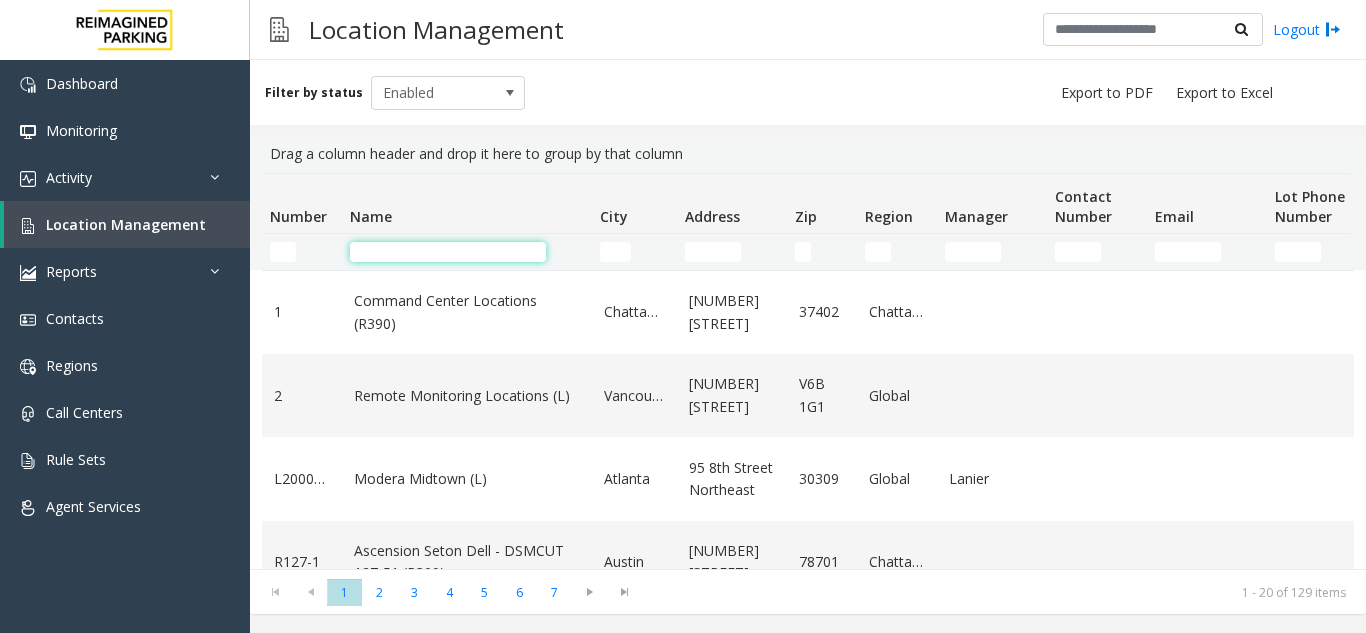 click 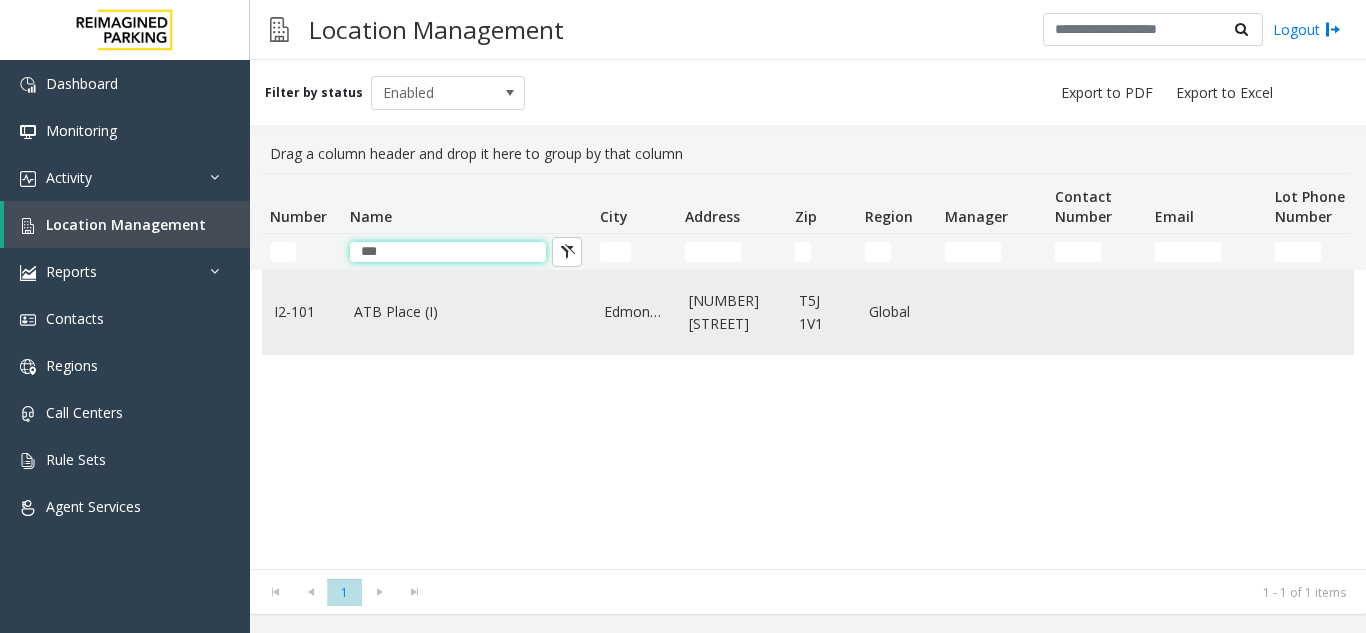 type on "***" 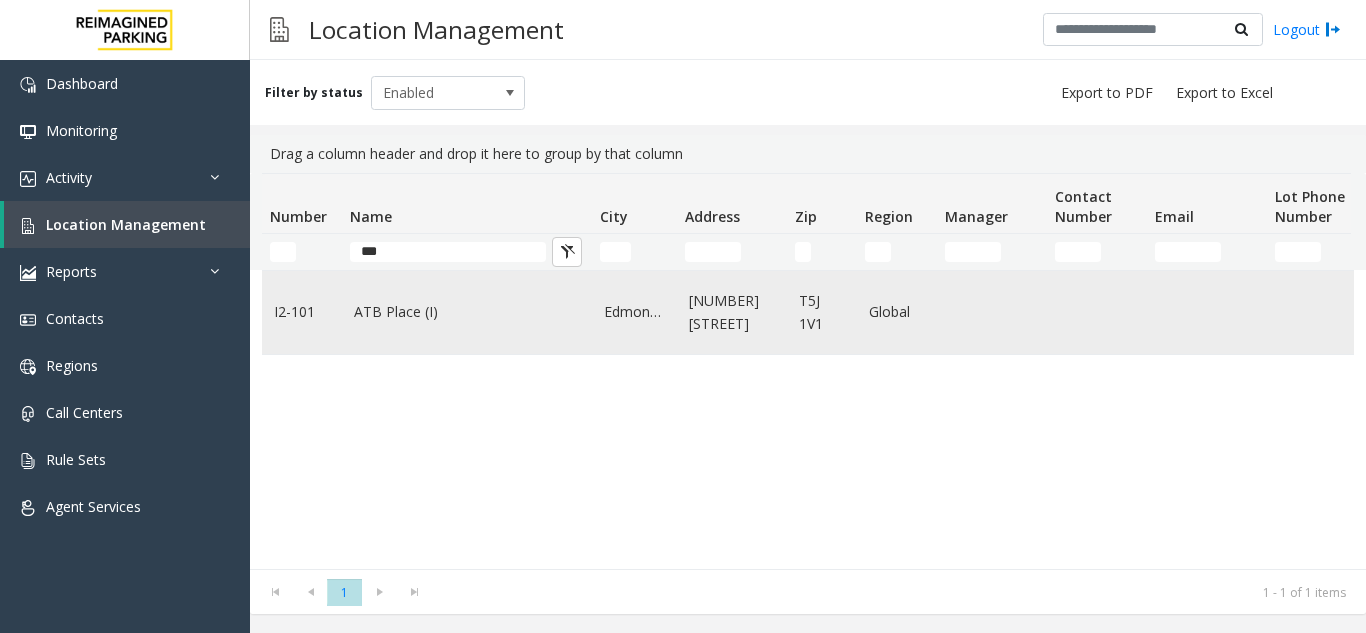 click on "ATB Place (I)" 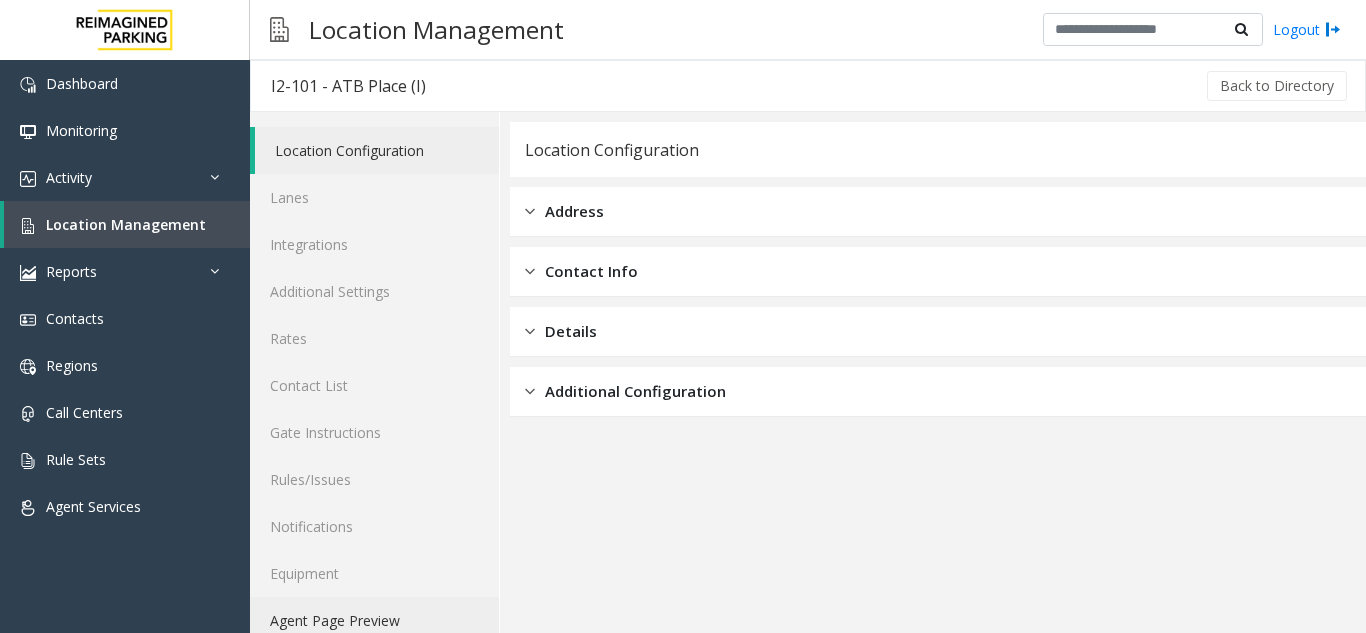 click on "Agent Page Preview" 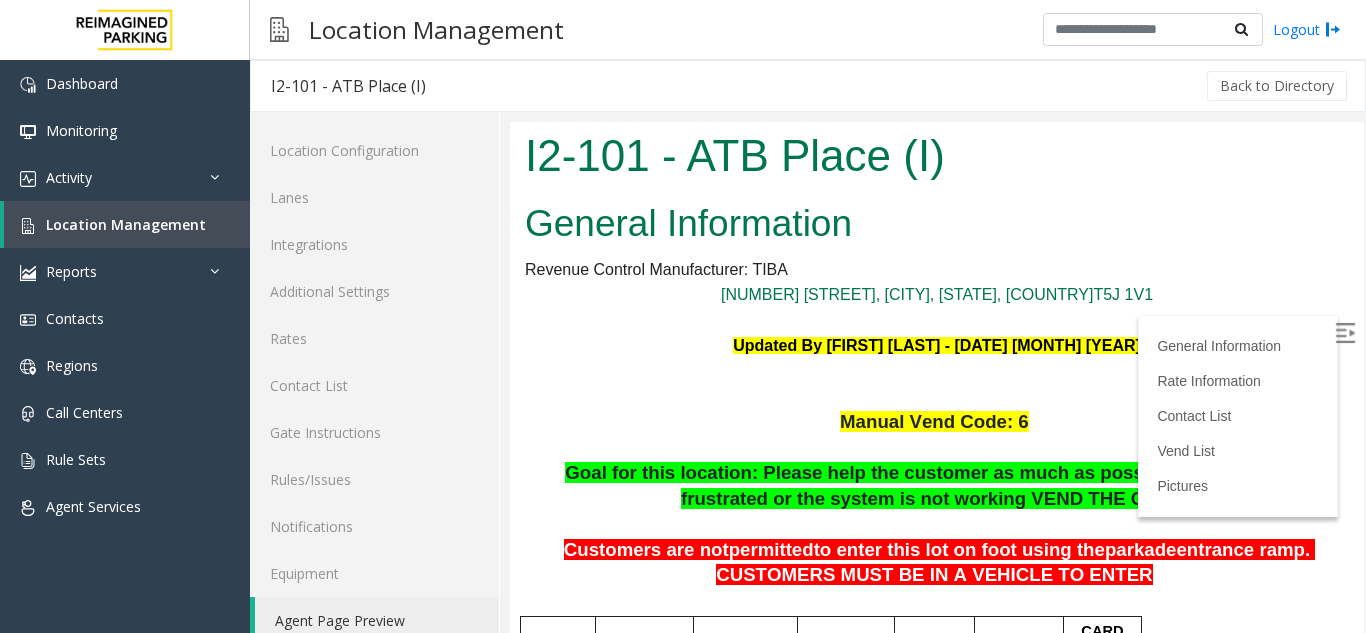 scroll, scrollTop: 0, scrollLeft: 0, axis: both 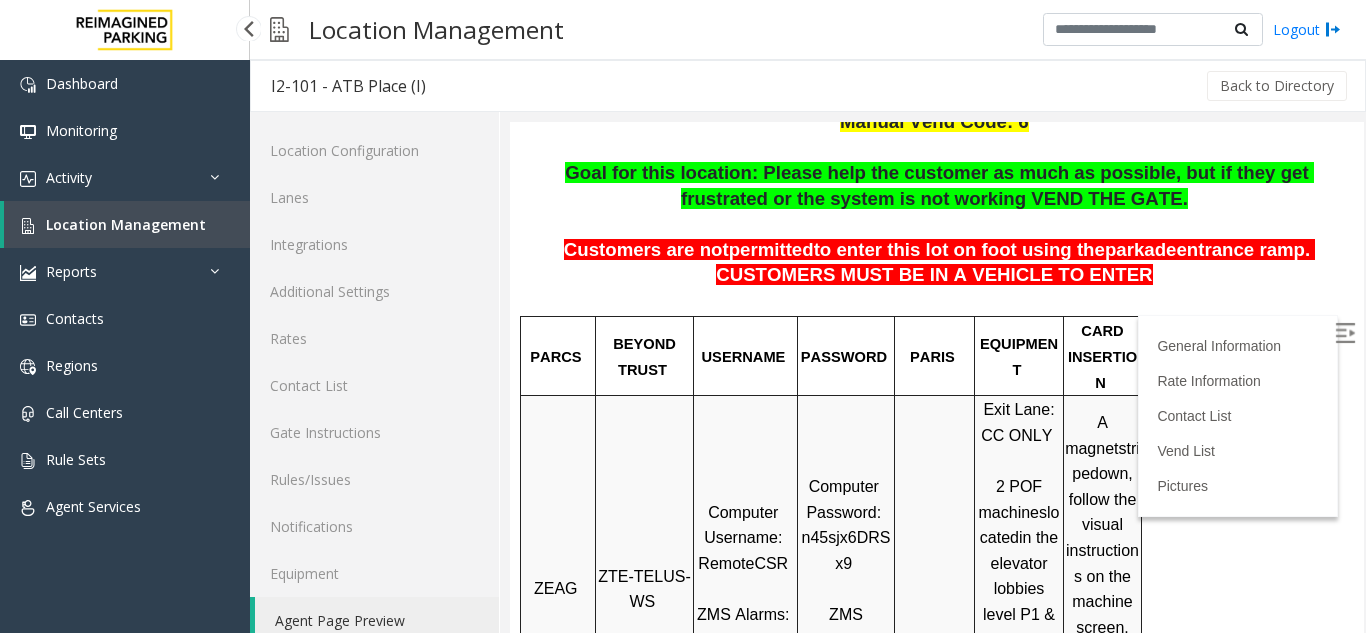 click on "Location Management" at bounding box center [126, 224] 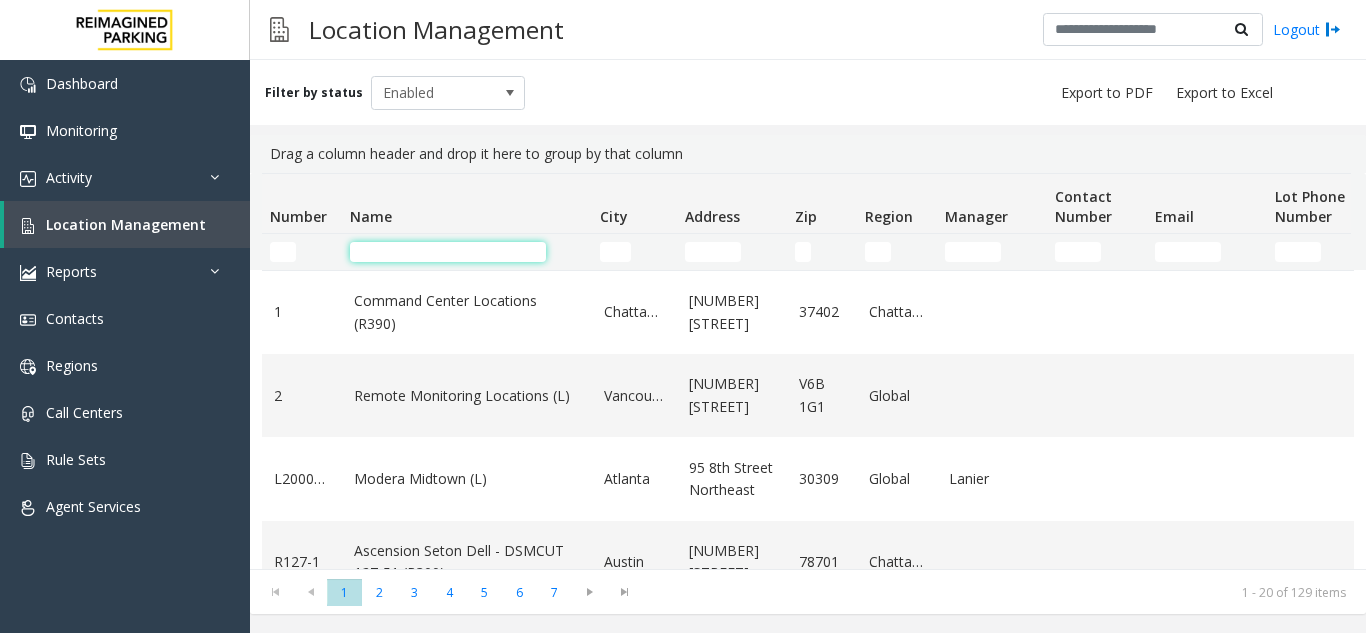 click 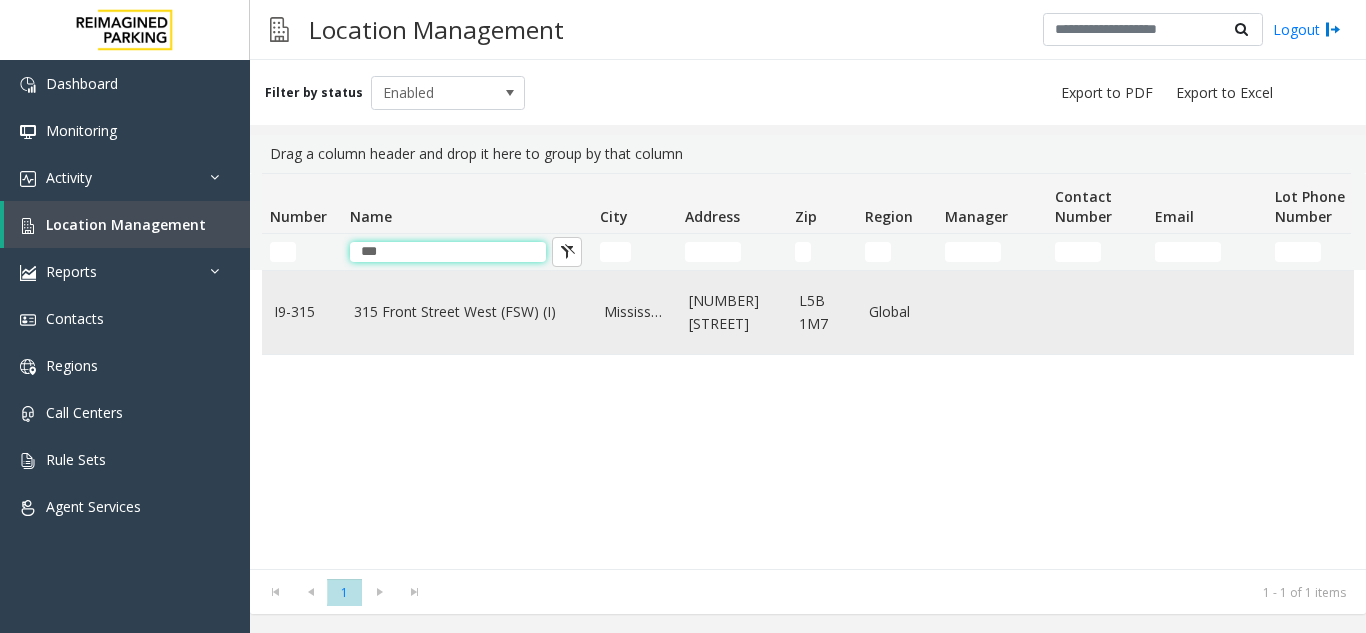 type on "***" 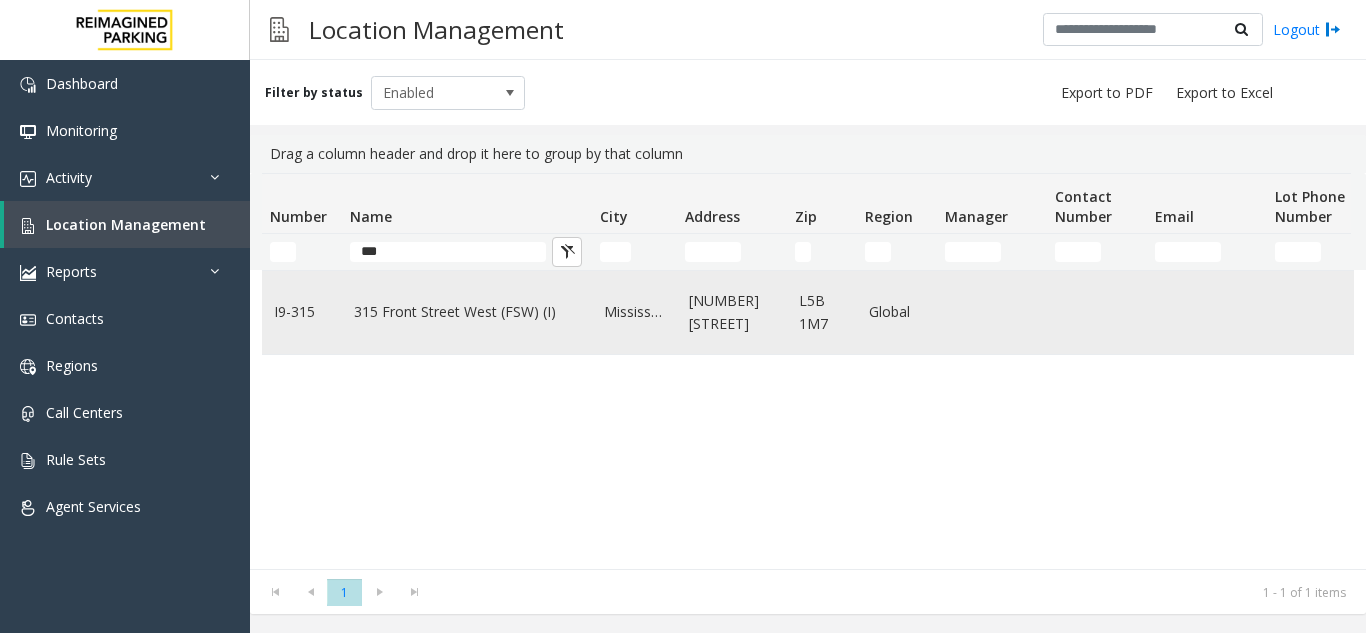 click on "315 Front Street West	(FSW) (I)" 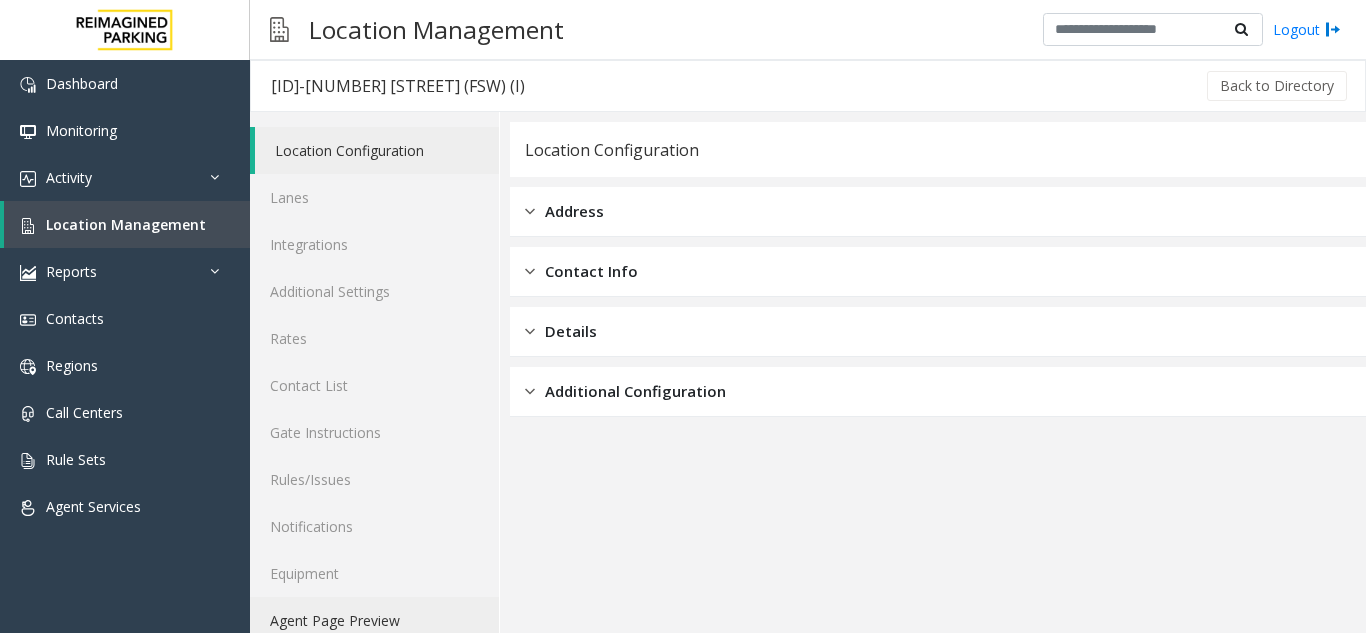 click on "Agent Page Preview" 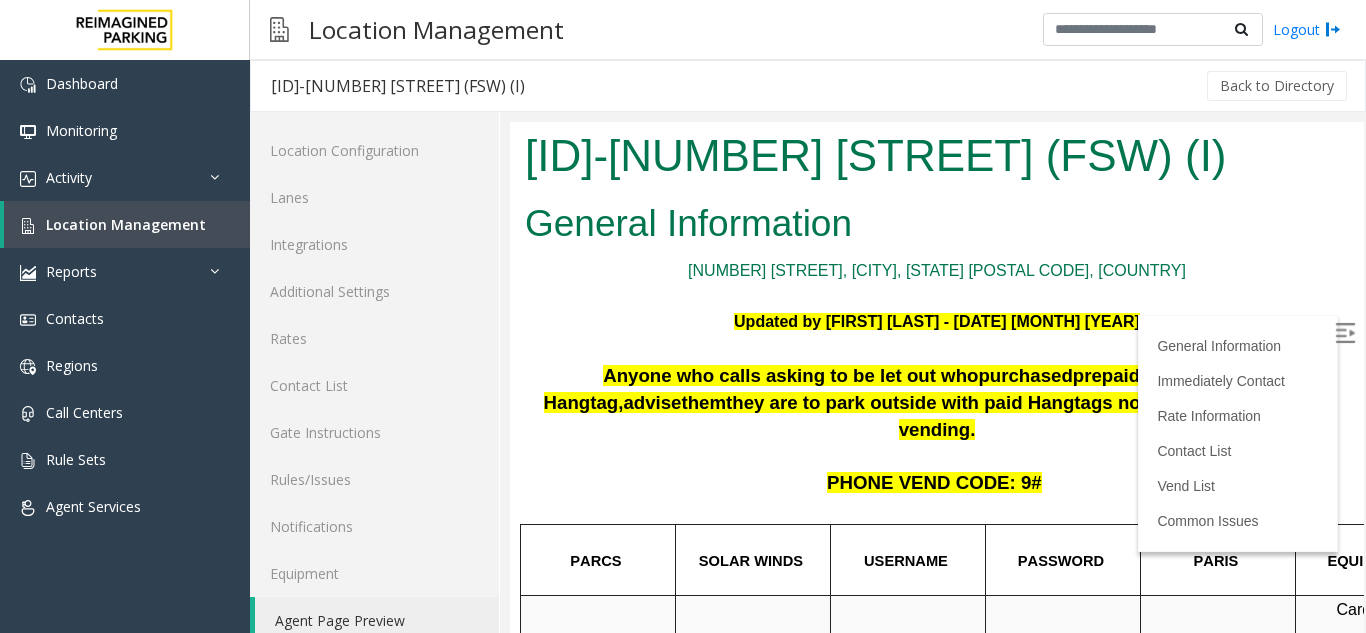 scroll, scrollTop: 100, scrollLeft: 0, axis: vertical 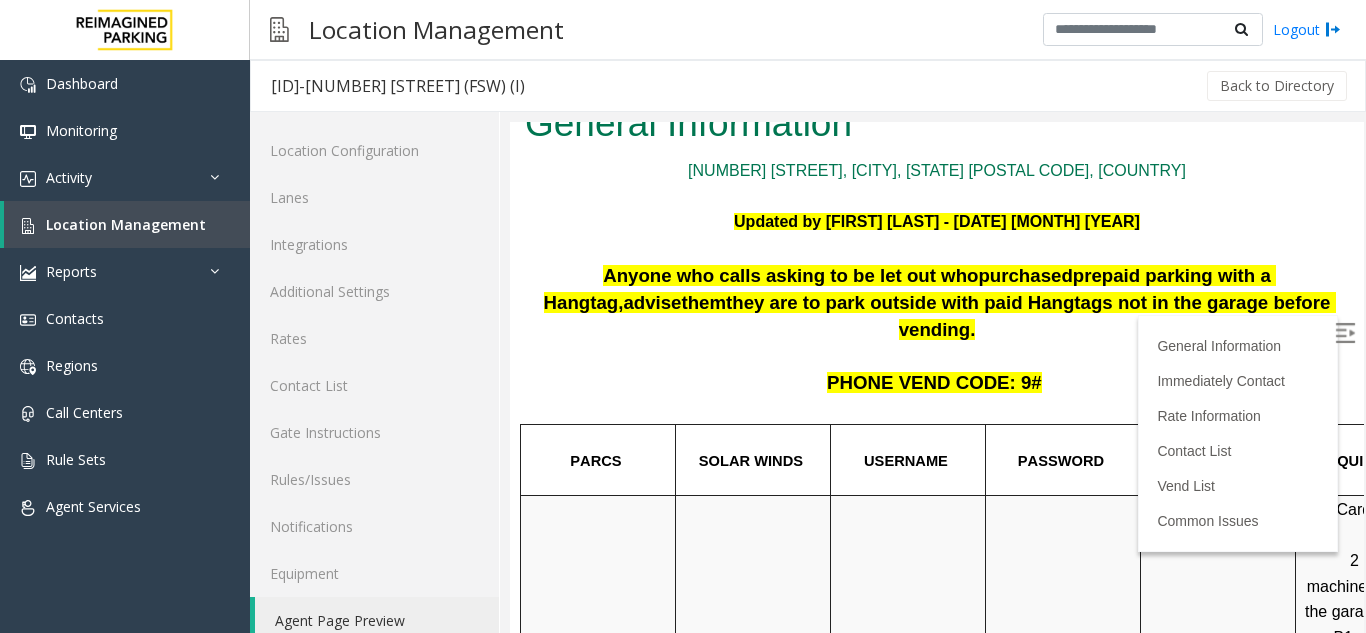 click at bounding box center (1345, 333) 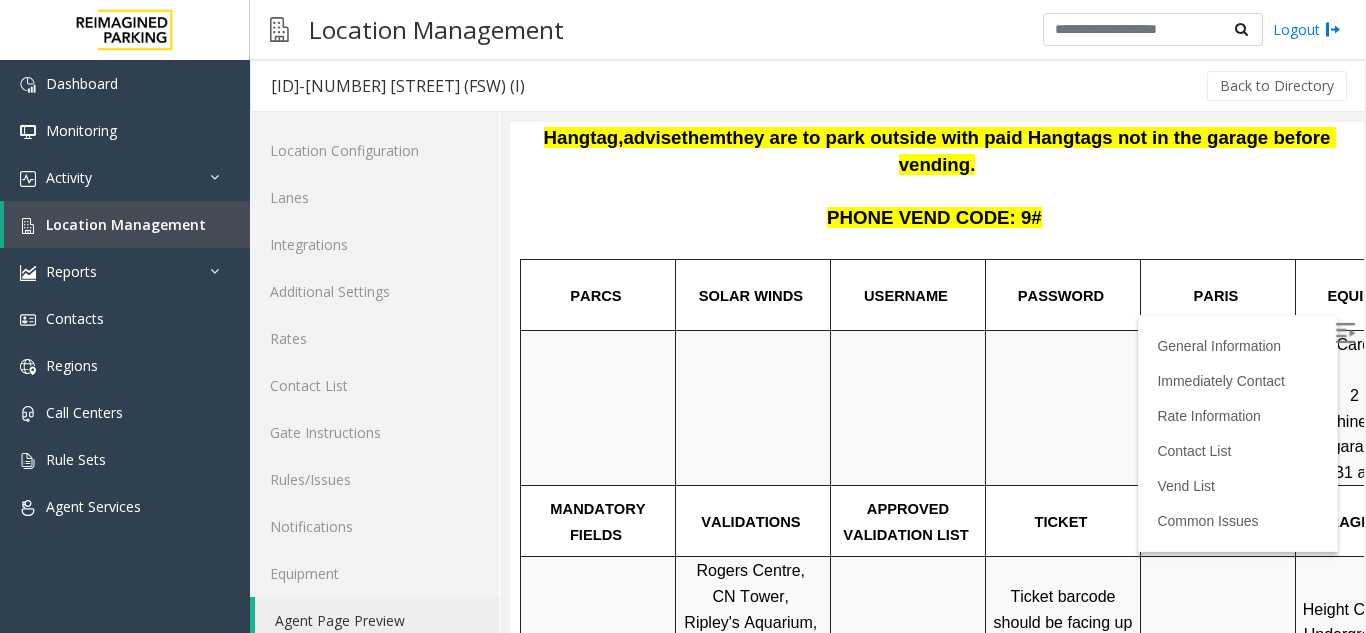 scroll, scrollTop: 300, scrollLeft: 0, axis: vertical 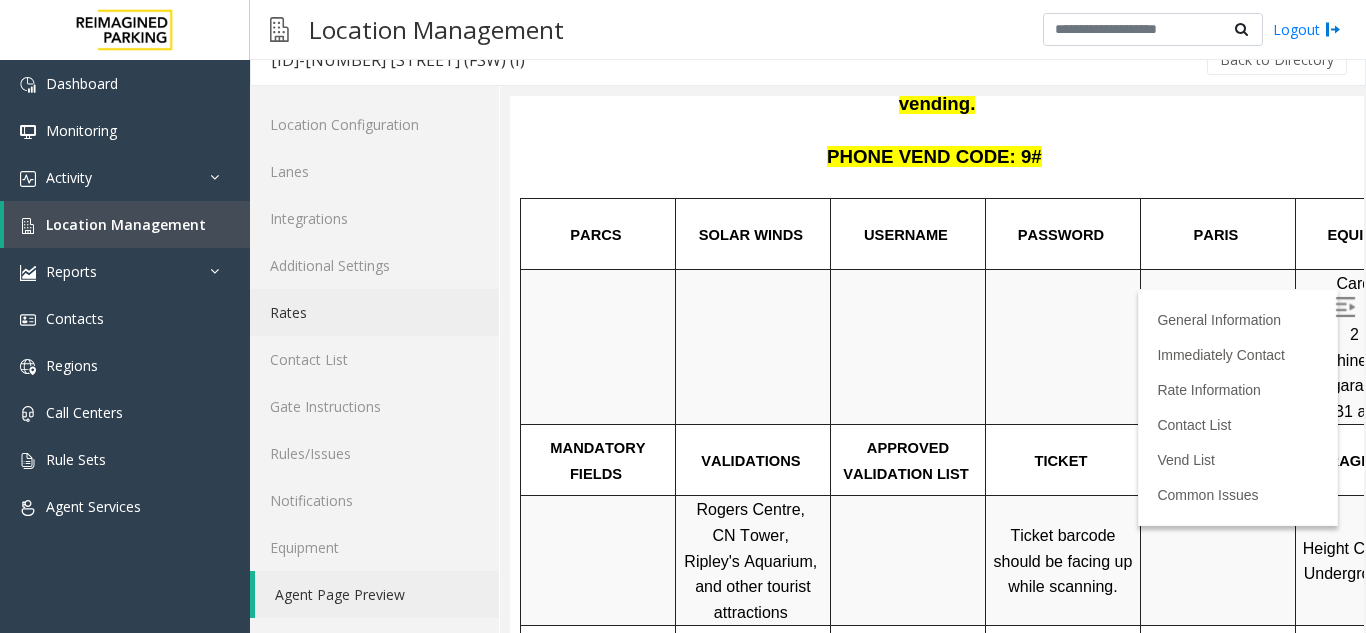 click on "Rates" 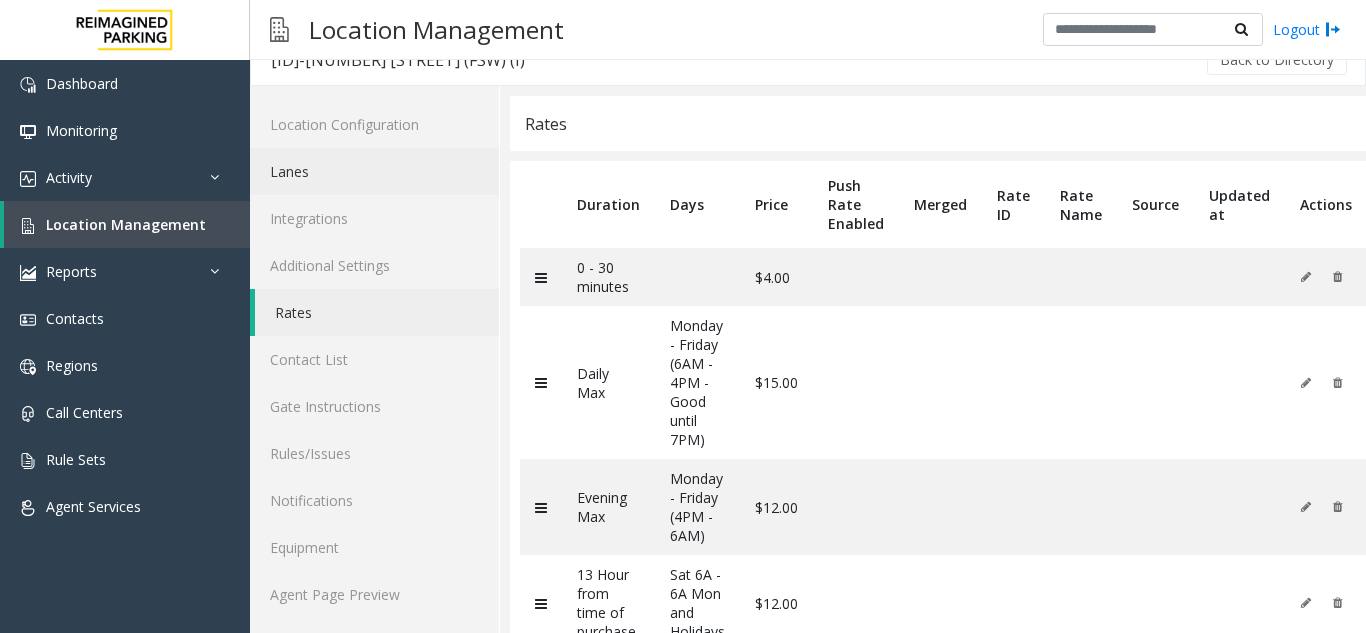 click on "Lanes" 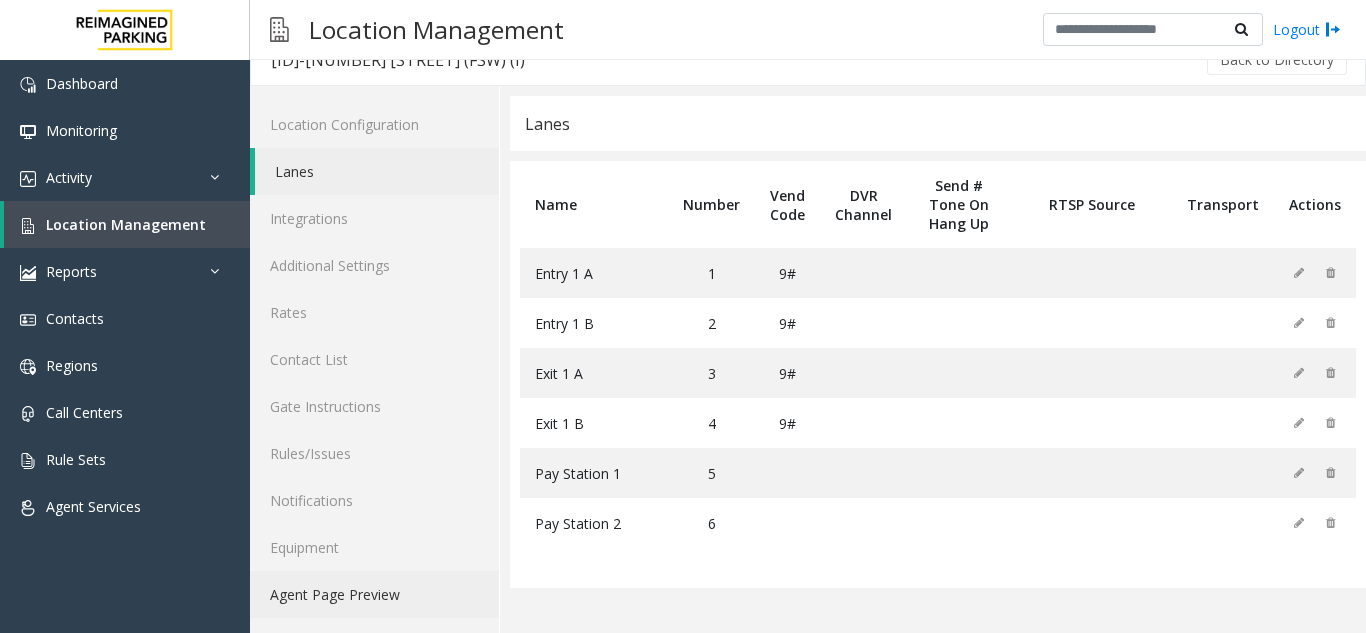 click on "Agent Page Preview" 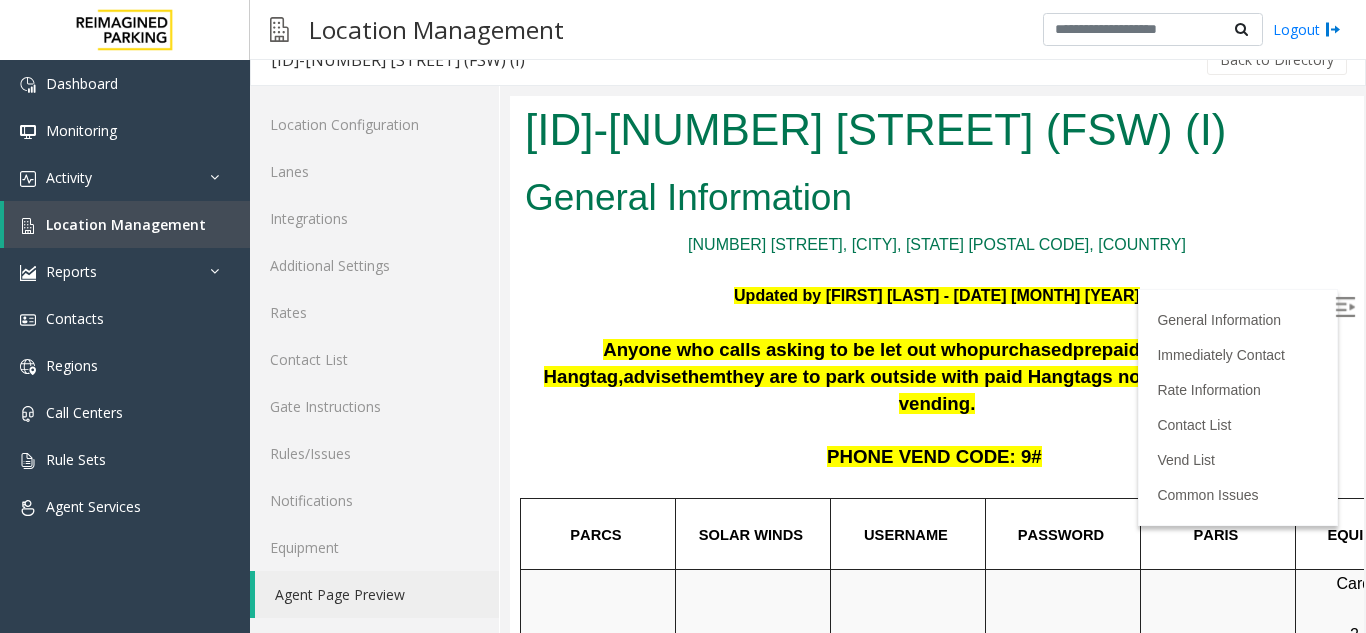 scroll, scrollTop: 0, scrollLeft: 0, axis: both 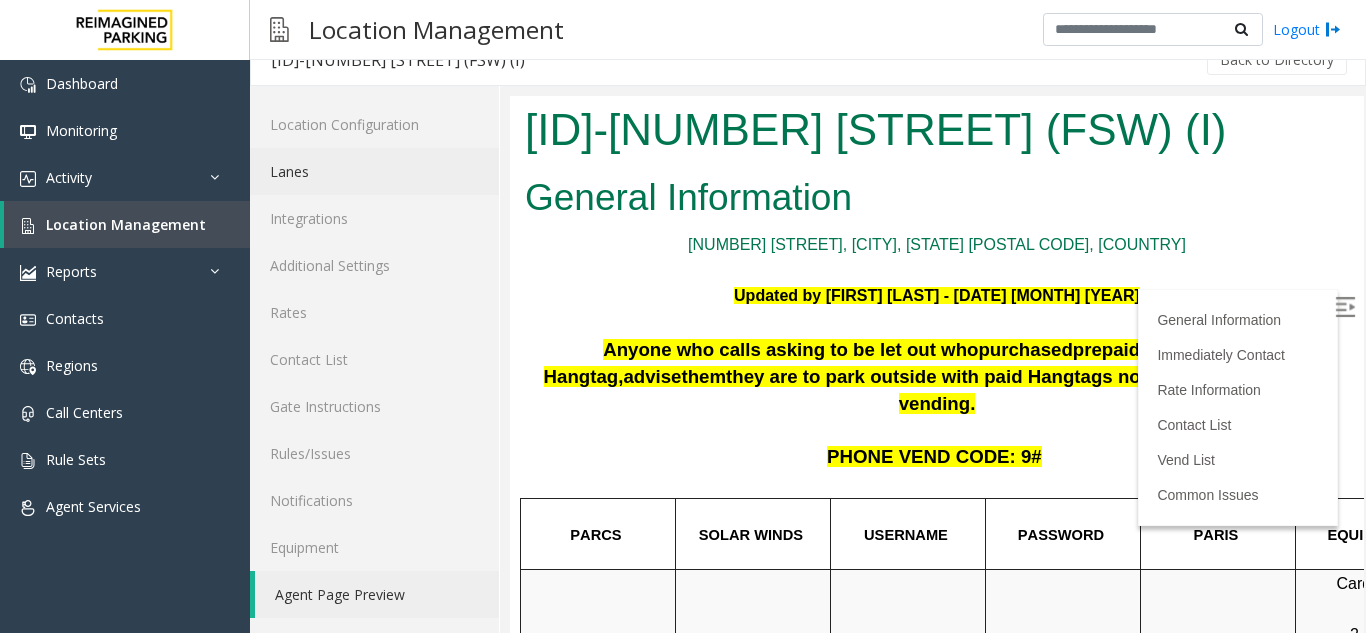 click on "Lanes" 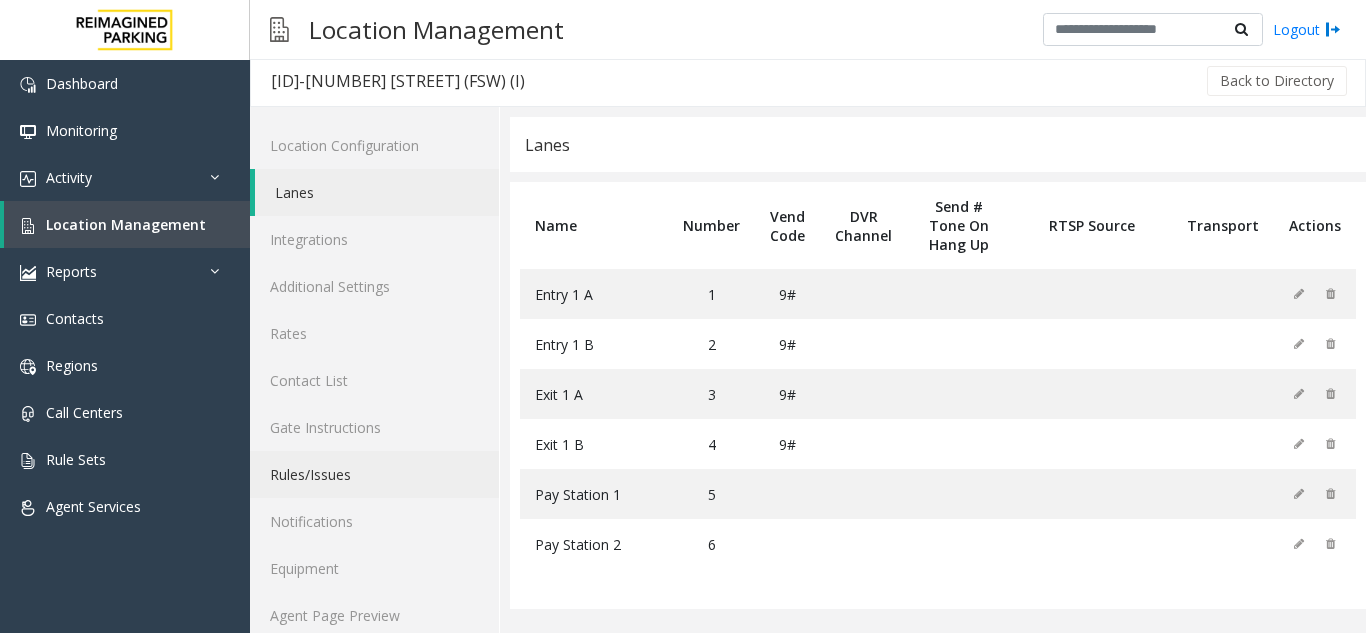scroll, scrollTop: 0, scrollLeft: 0, axis: both 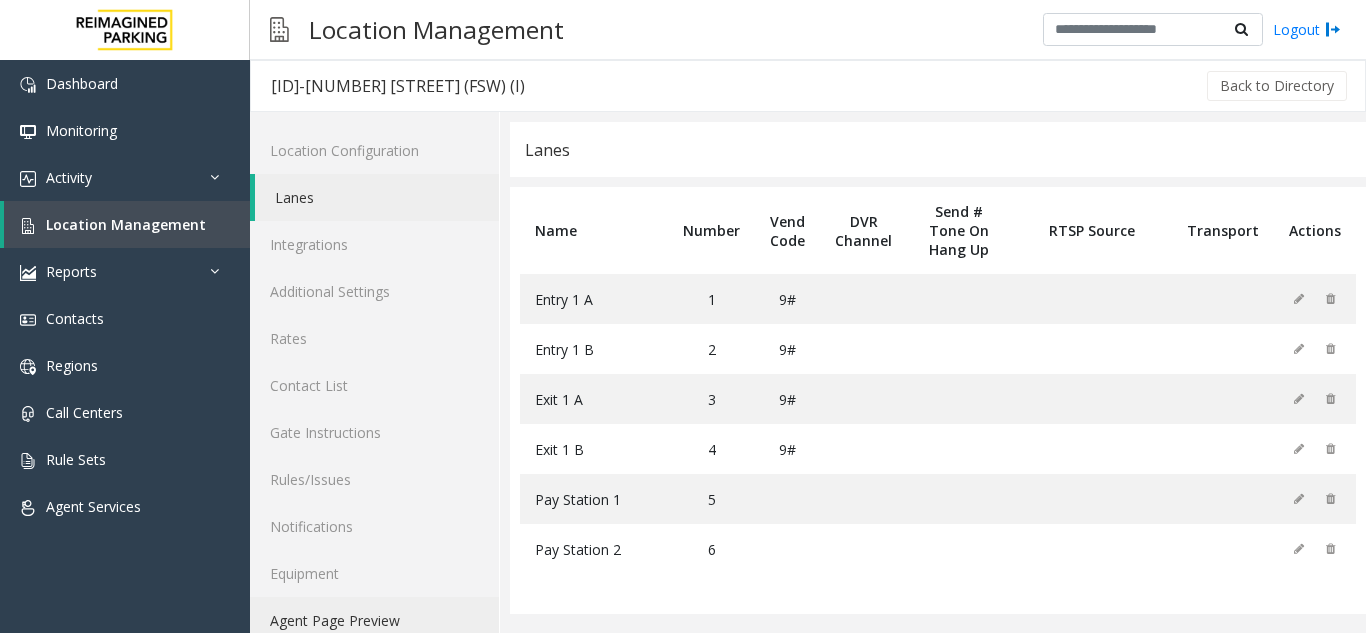 click on "Agent Page Preview" 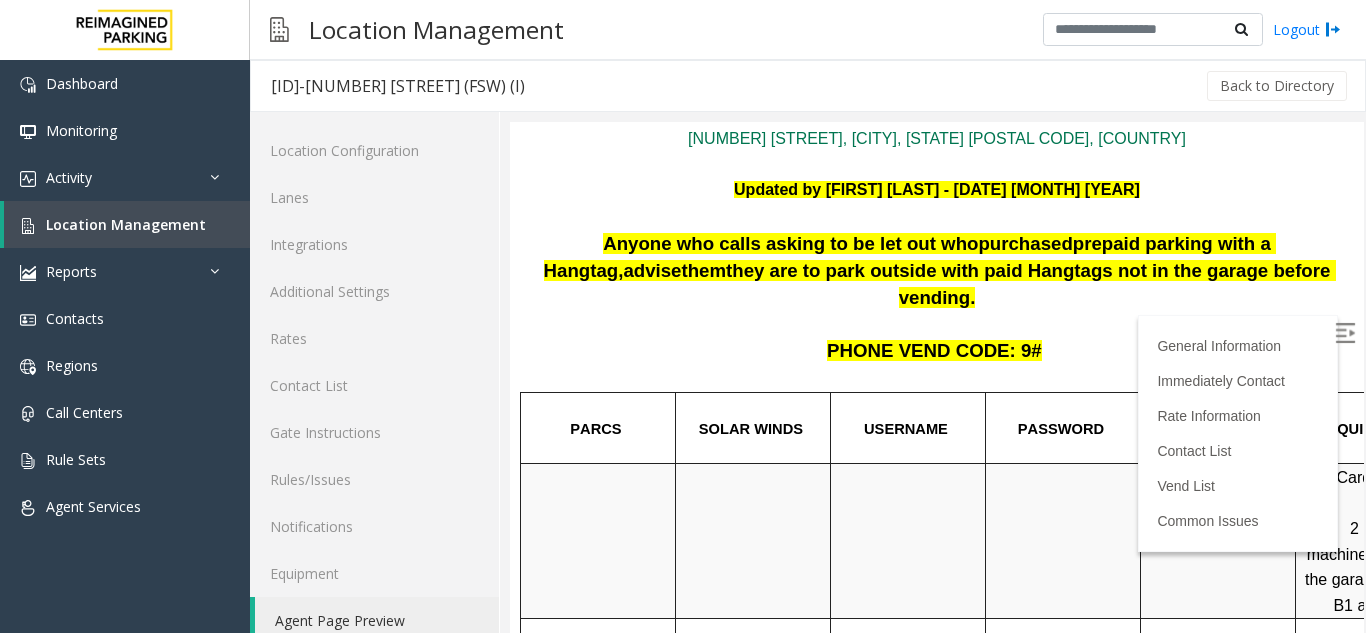 scroll, scrollTop: 200, scrollLeft: 0, axis: vertical 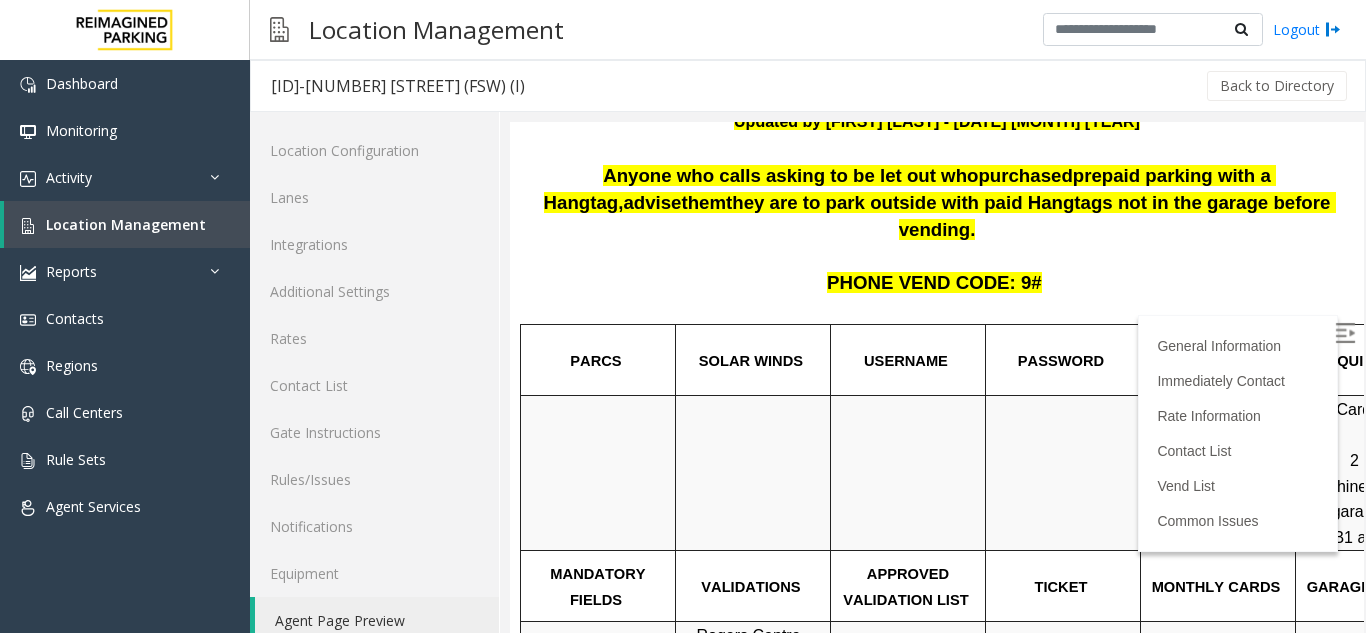 click at bounding box center (1345, 333) 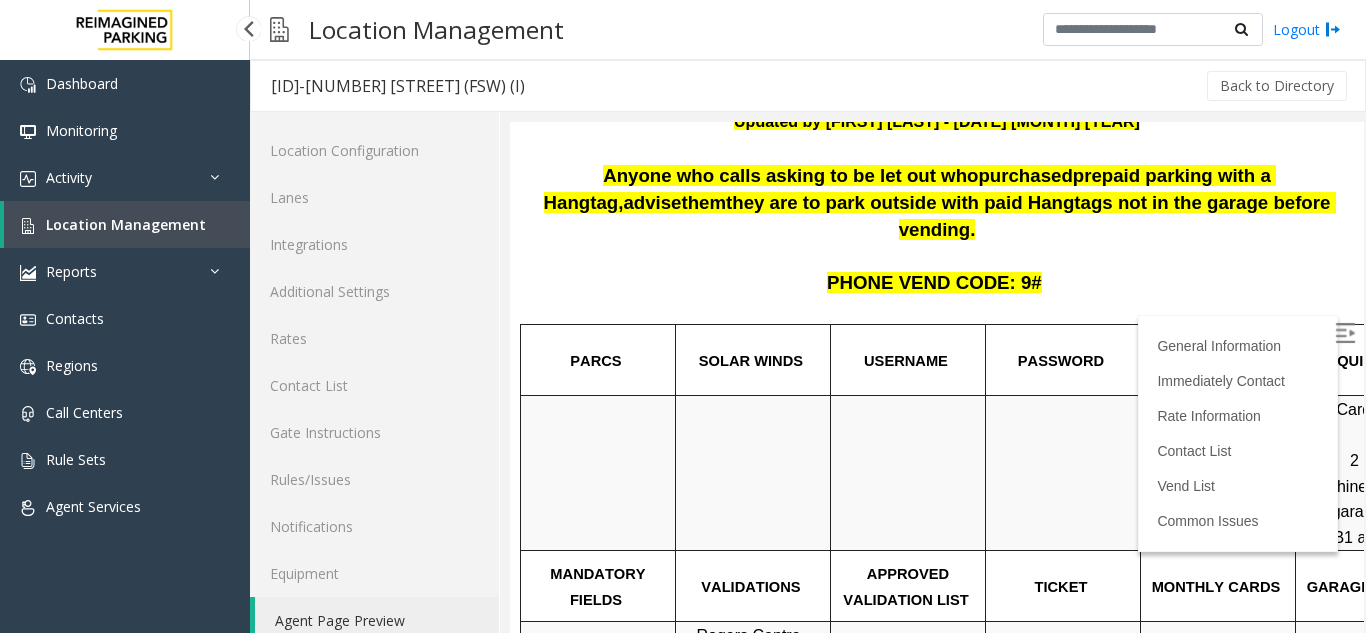 click on "Location Management" at bounding box center (127, 224) 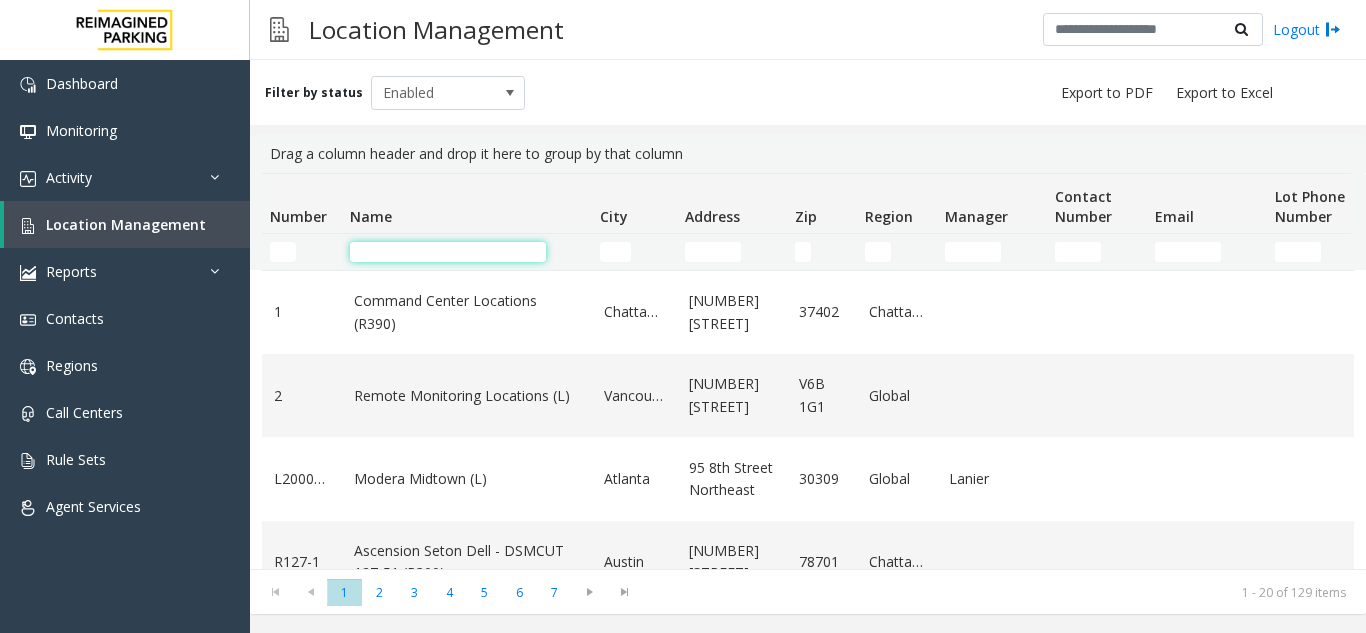click 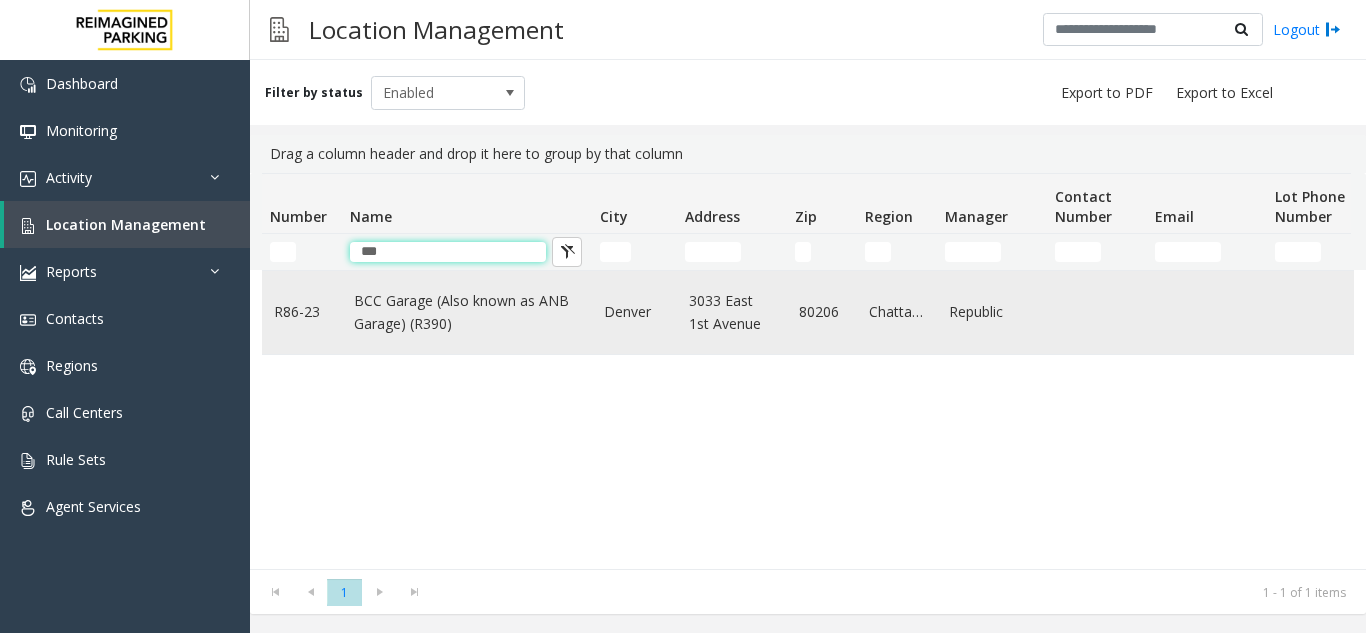 type on "***" 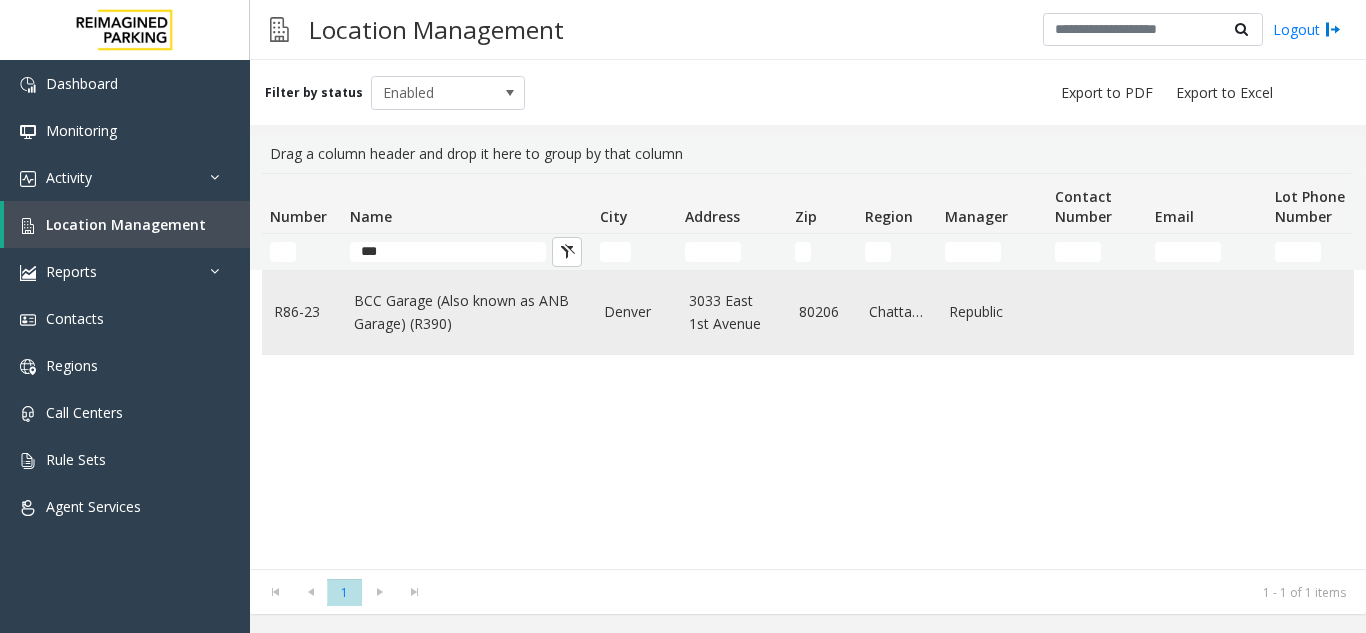 click on "BCC Garage (Also known as ANB Garage) (R390)" 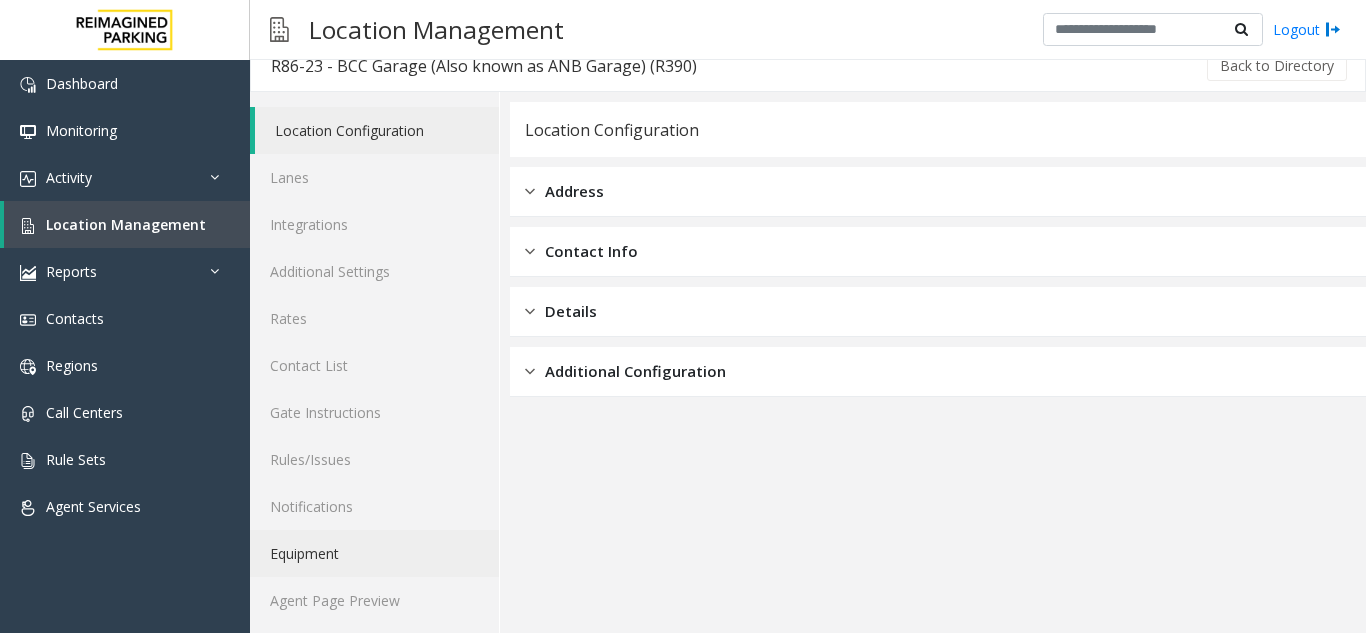 scroll, scrollTop: 26, scrollLeft: 0, axis: vertical 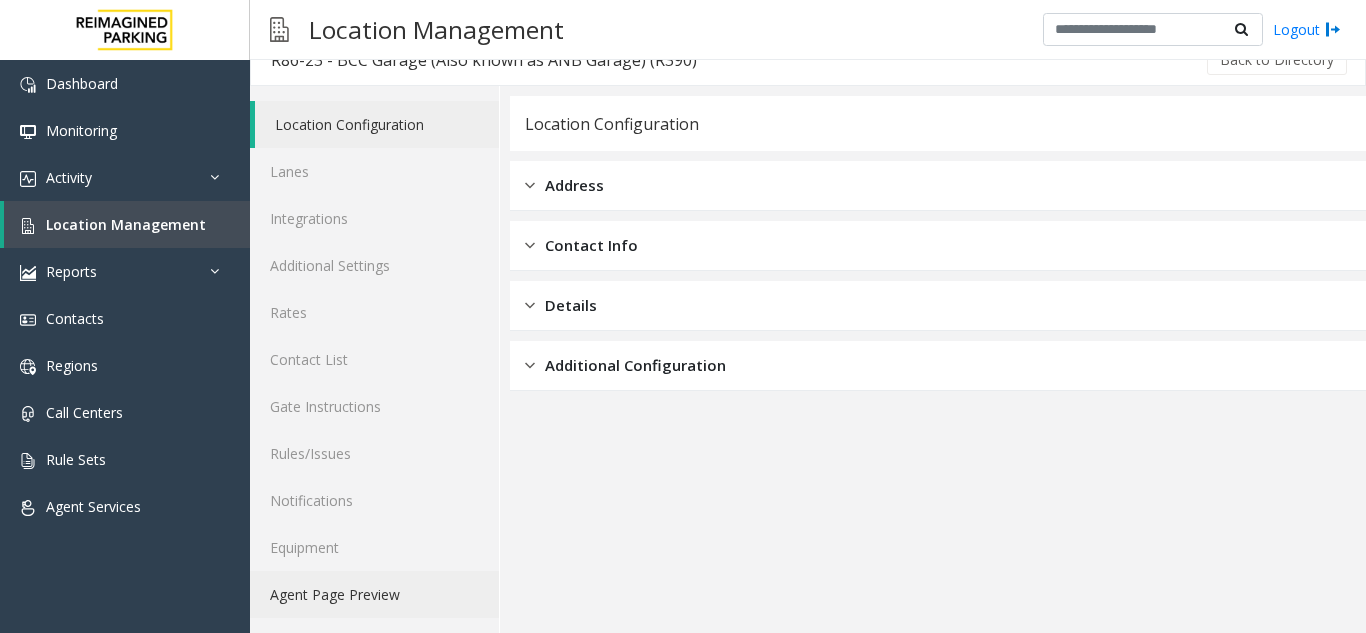 click on "Agent Page Preview" 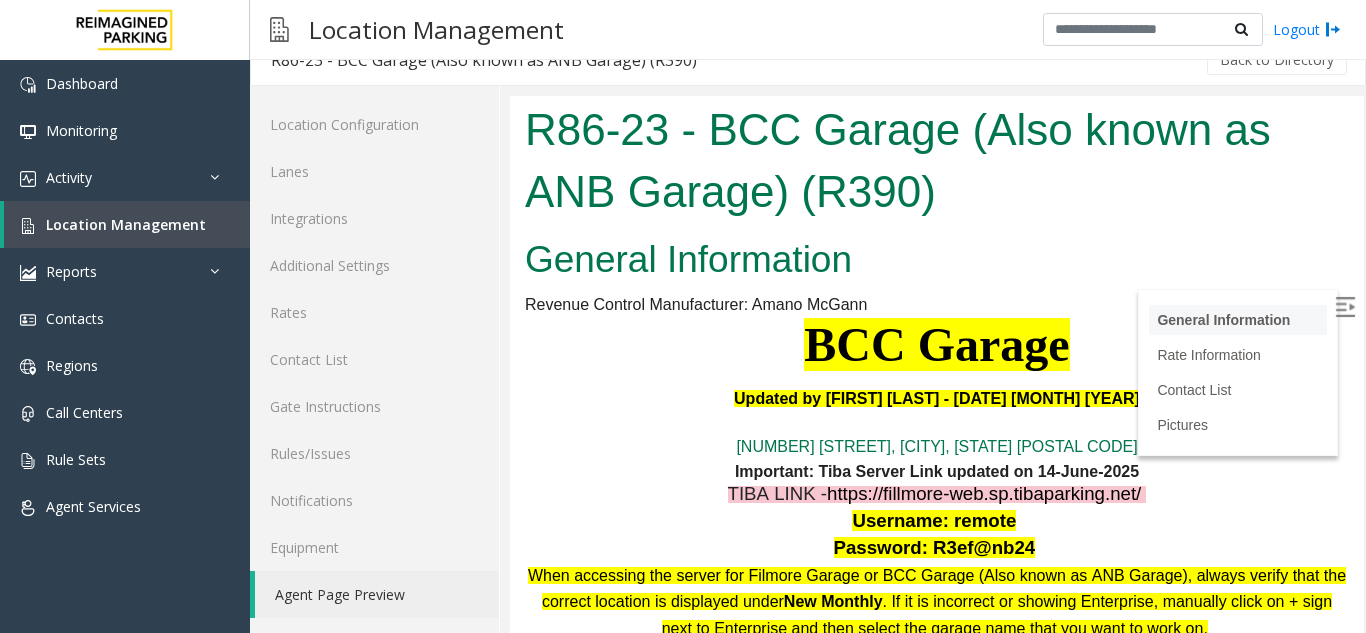 scroll, scrollTop: 0, scrollLeft: 0, axis: both 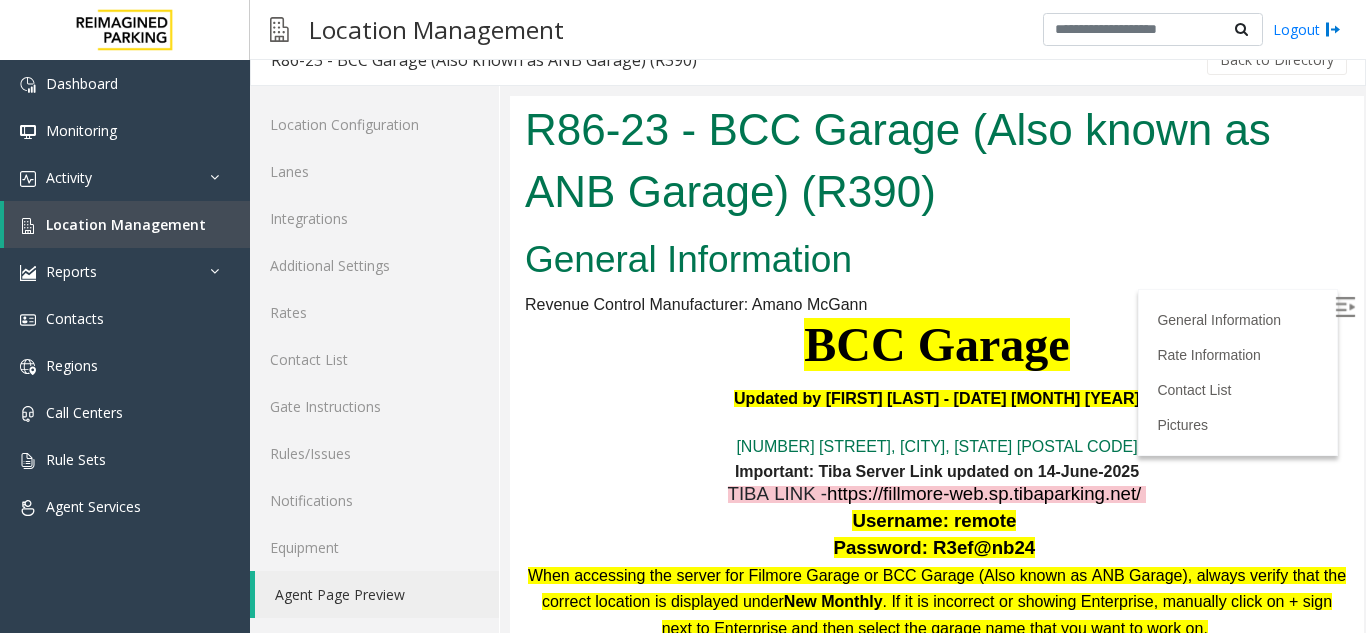 click at bounding box center [1345, 307] 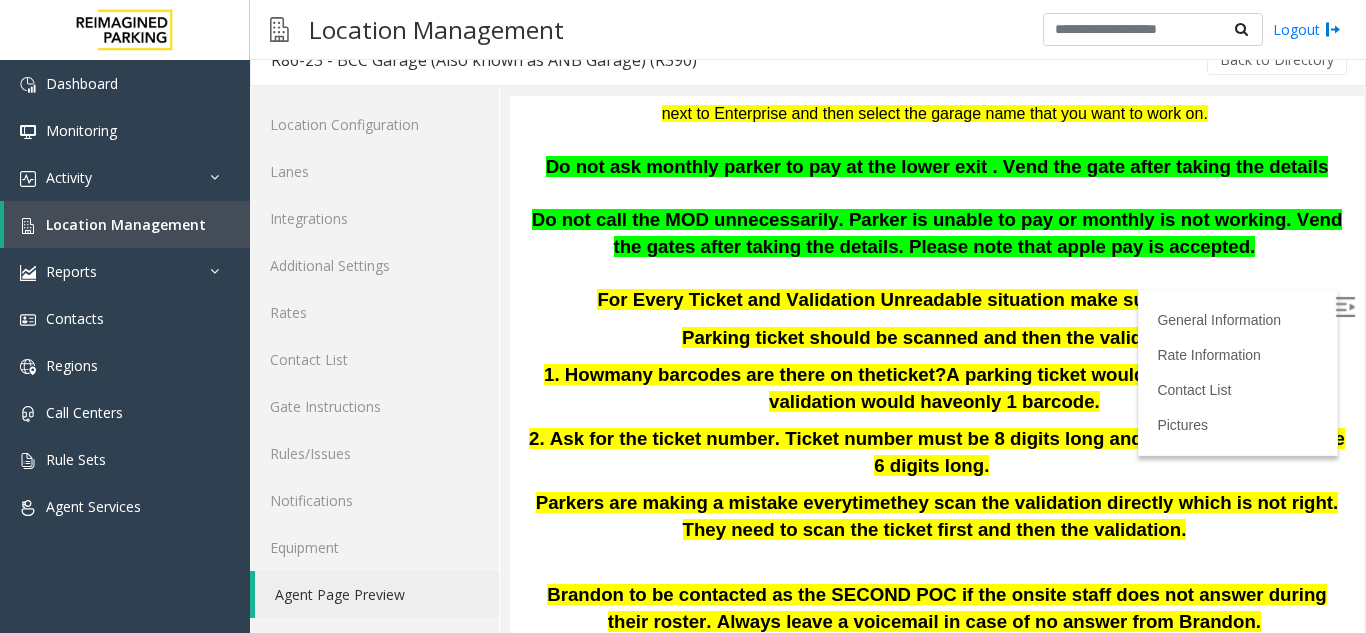 scroll, scrollTop: 502, scrollLeft: 0, axis: vertical 